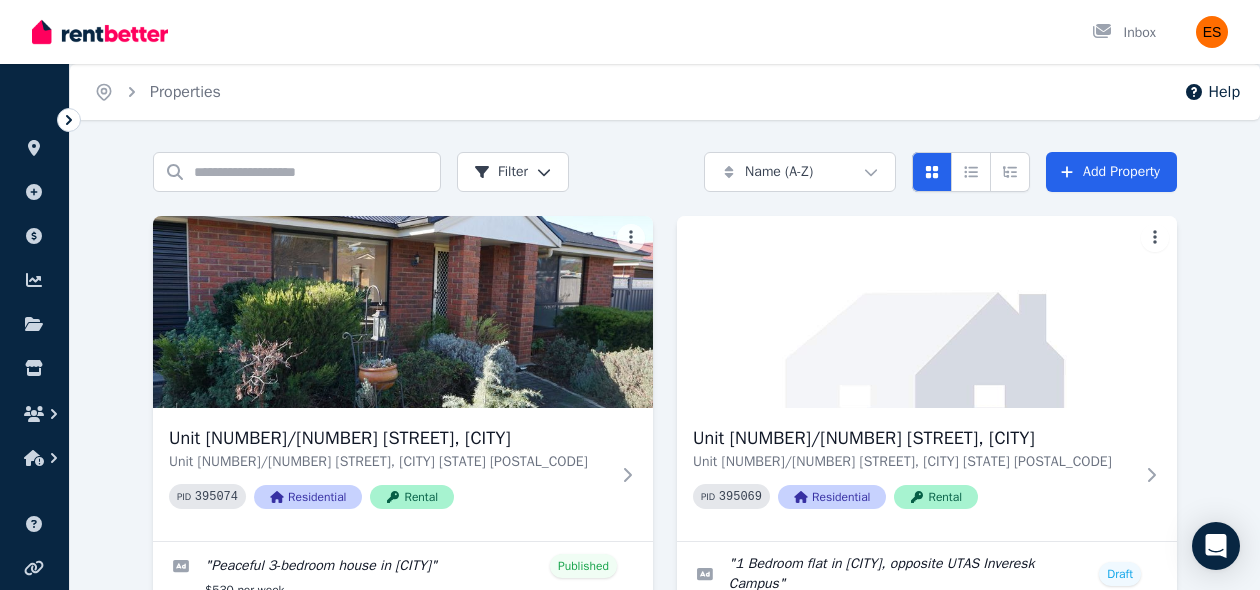scroll, scrollTop: 296, scrollLeft: 0, axis: vertical 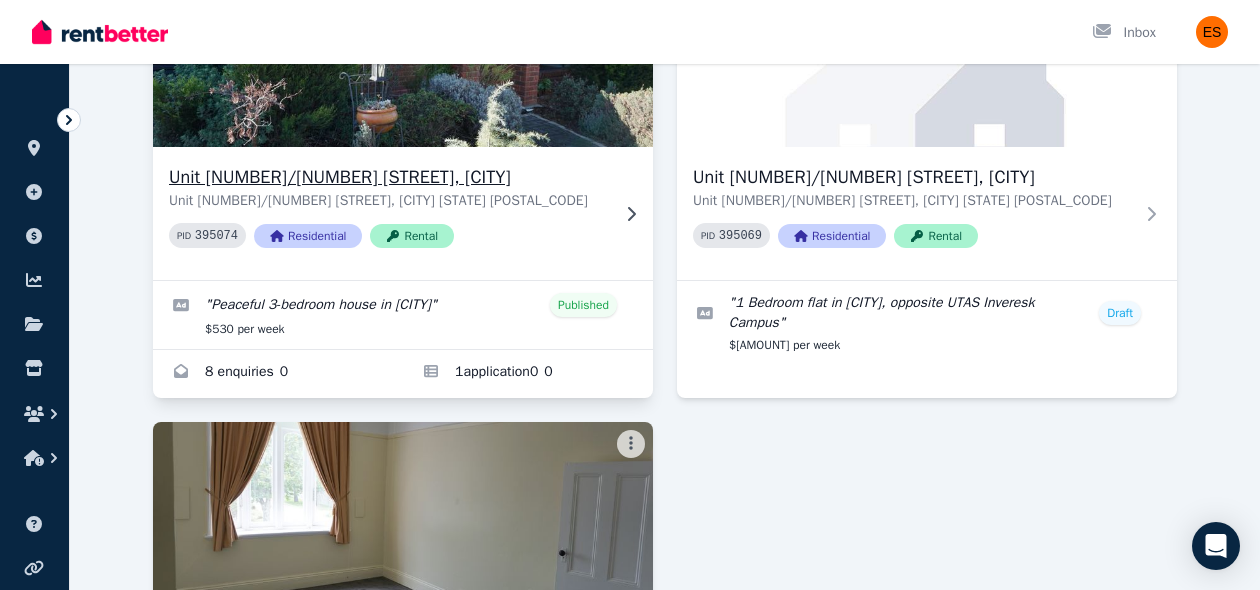 click on "Unit [NUMBER]/[NUMBER] [STREET], [CITY] Unit [NUMBER]/[NUMBER] [STREET], [CITY] [STATE] [POSTAL_CODE] PID [NUMBER] Residential Rental" at bounding box center (403, 213) 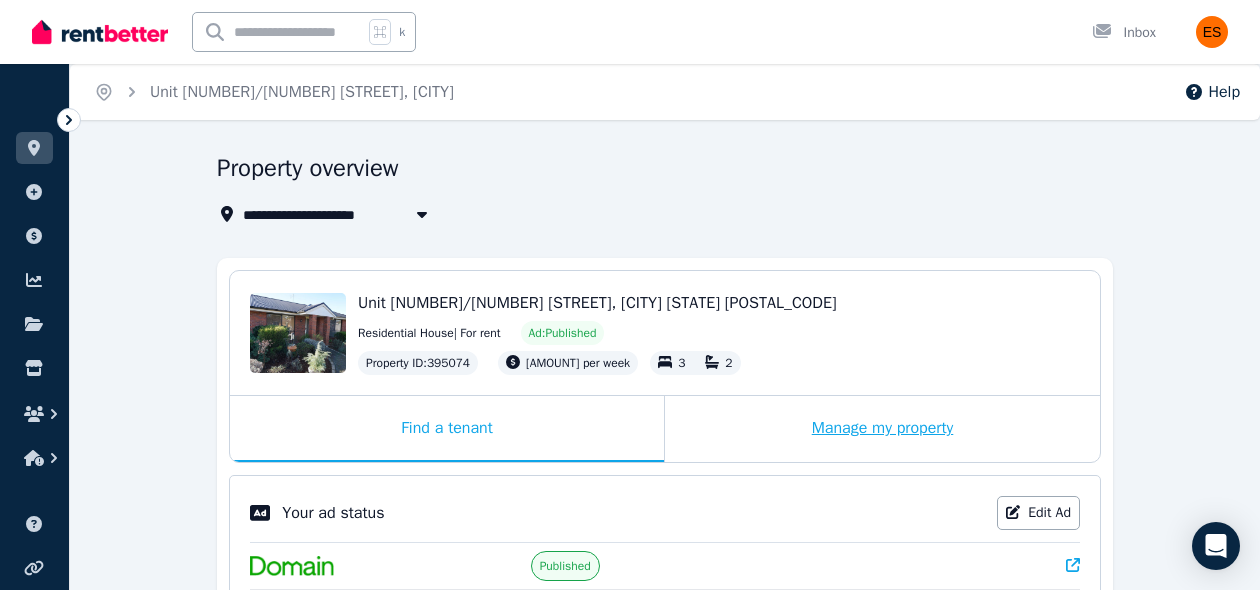 scroll, scrollTop: 199, scrollLeft: 0, axis: vertical 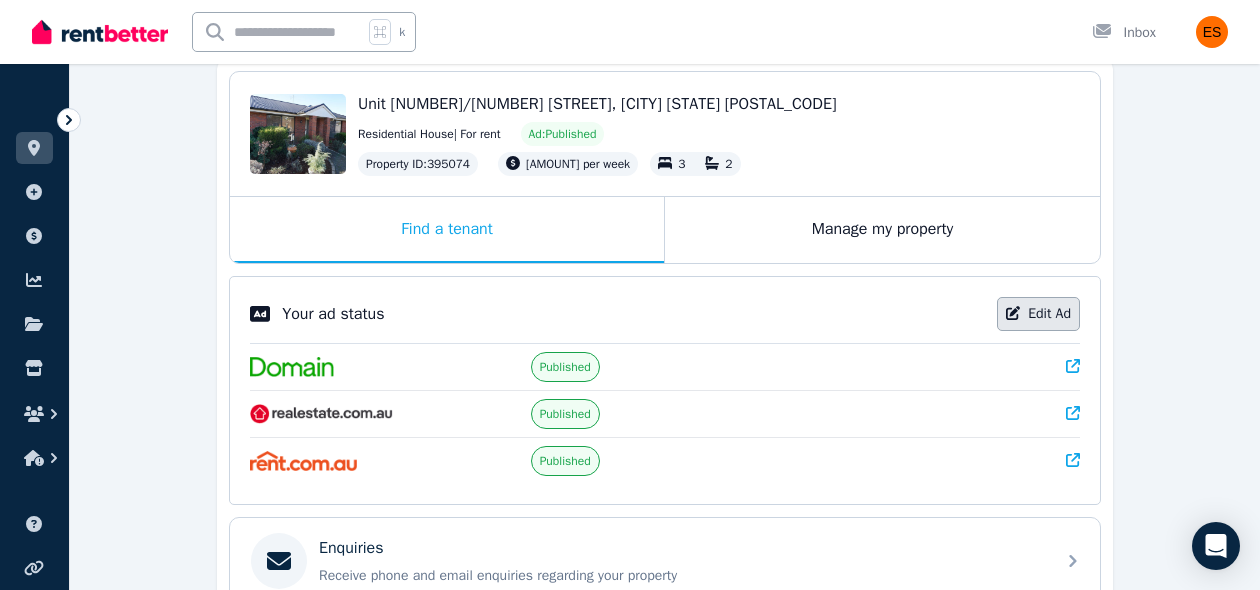 click on "Edit Ad" at bounding box center [1038, 314] 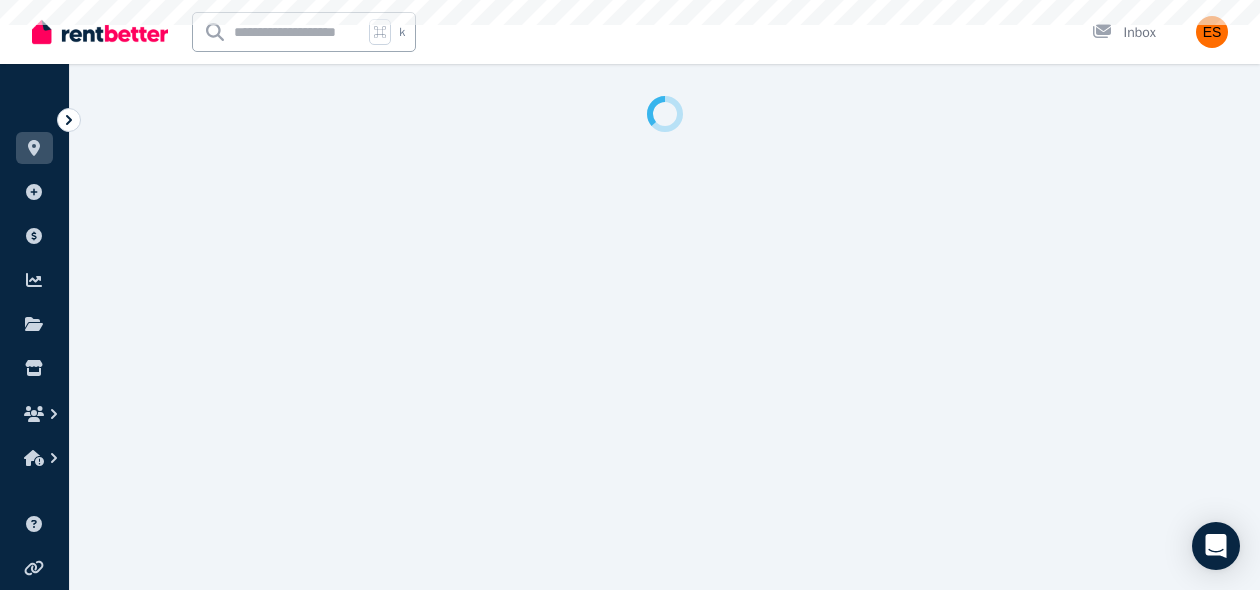 scroll, scrollTop: 0, scrollLeft: 0, axis: both 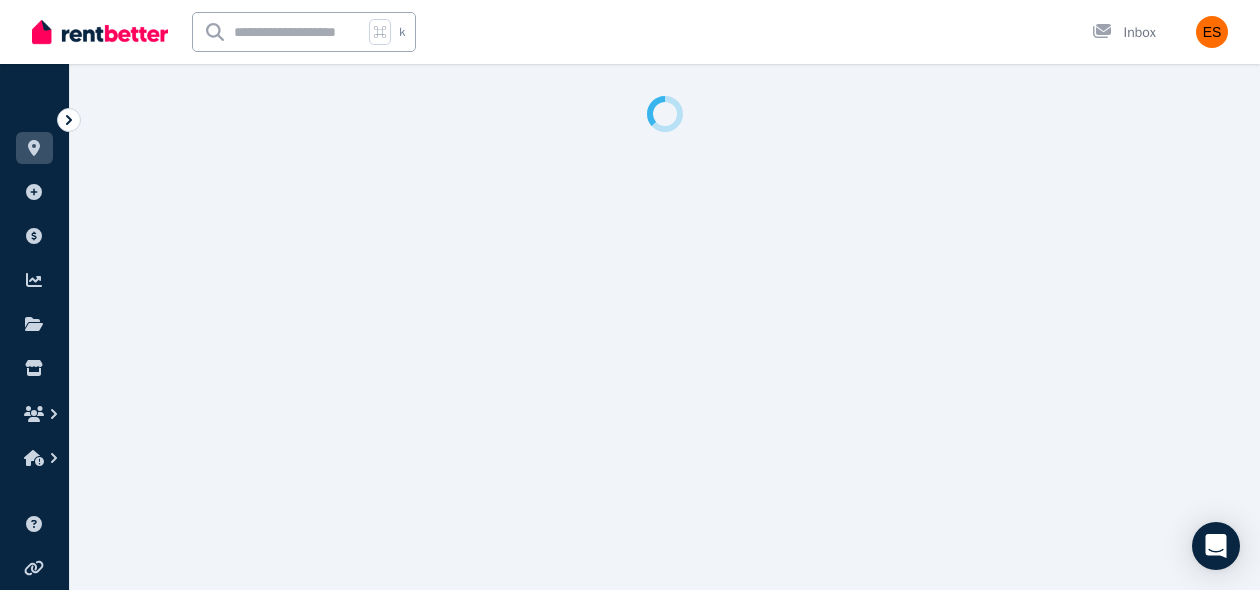 select on "***" 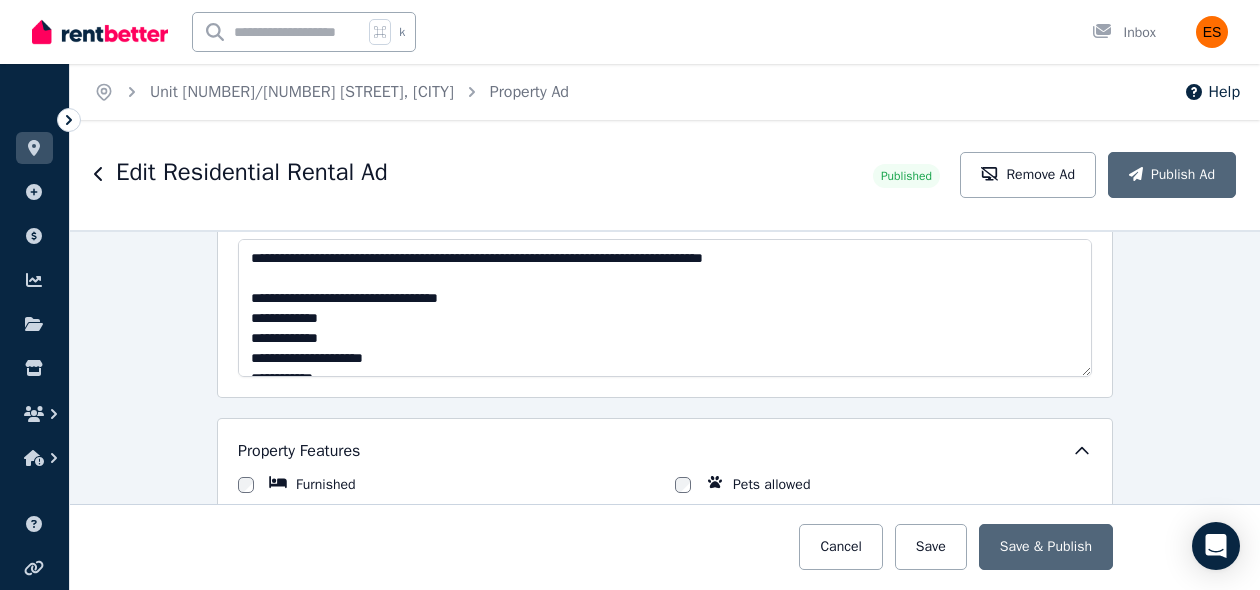 scroll, scrollTop: 1437, scrollLeft: 0, axis: vertical 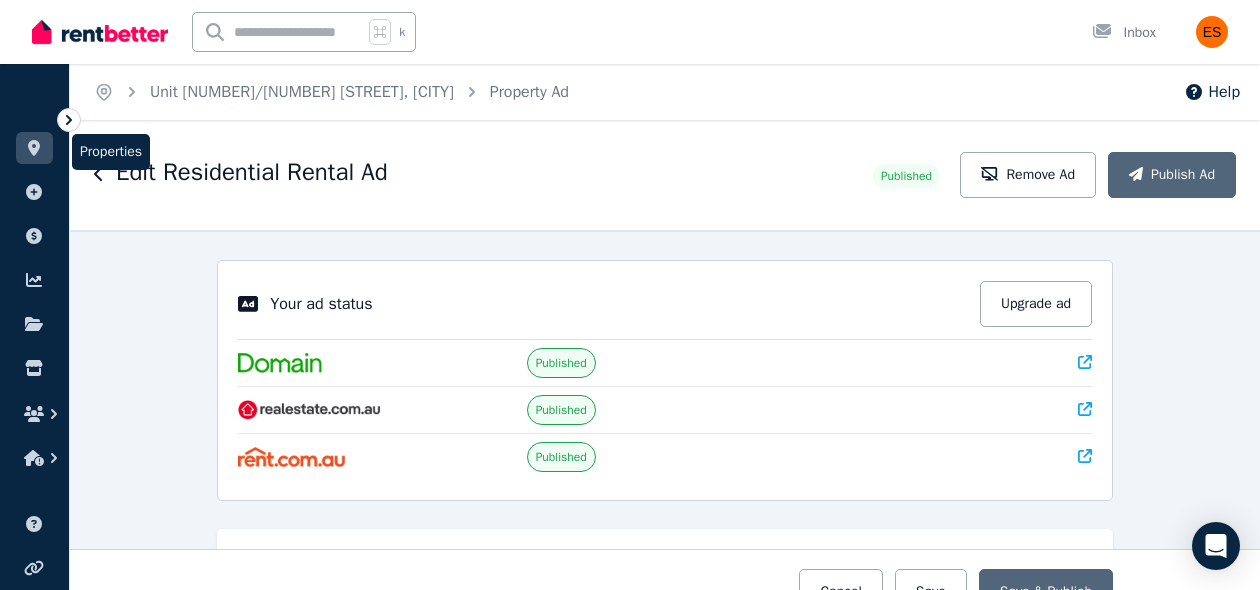 click at bounding box center [34, 148] 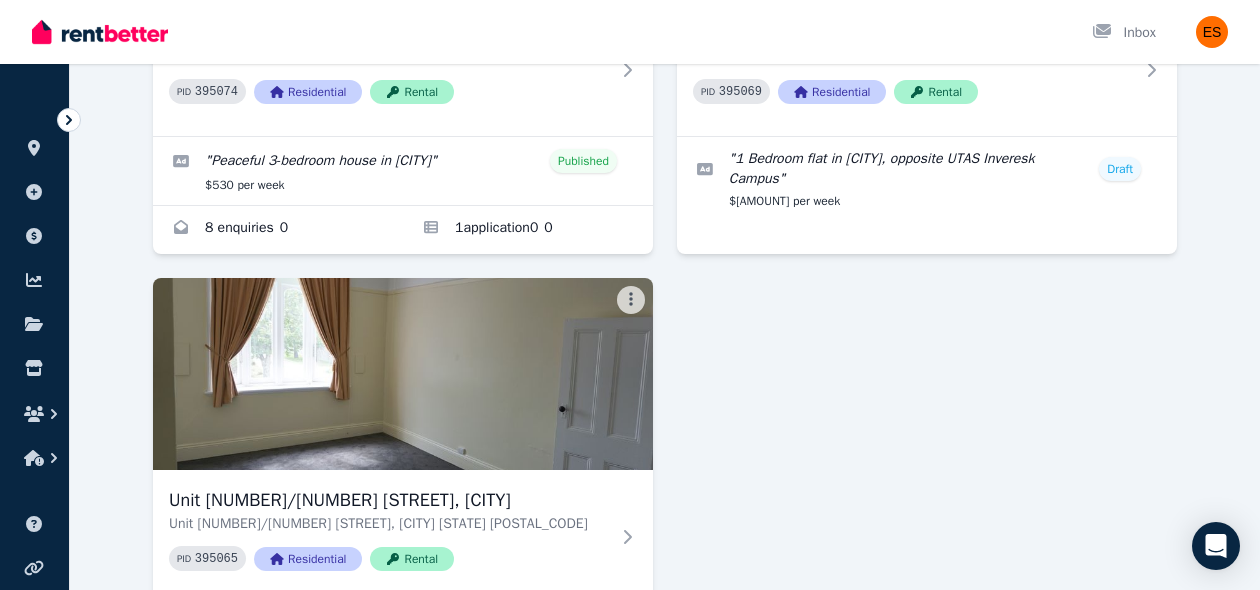 scroll, scrollTop: 563, scrollLeft: 0, axis: vertical 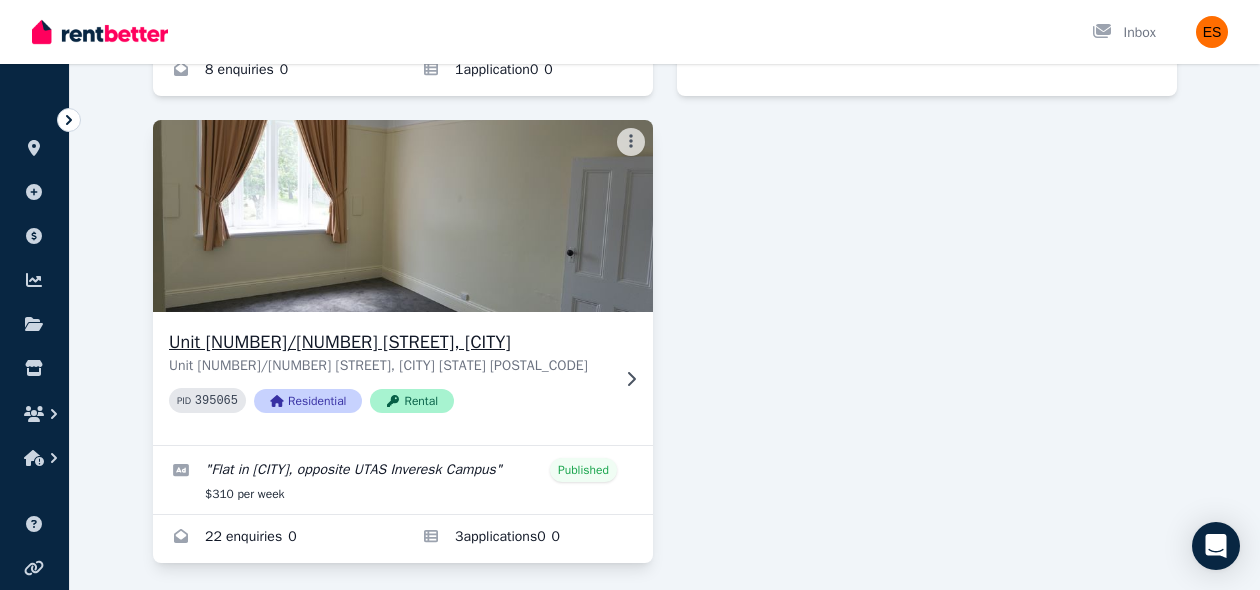 click on "Unit [NUMBER]/[NUMBER] [STREET], [CITY] Unit [NUMBER]/[NUMBER] [STREET], [CITY] [STATE] [POSTAL_CODE] PID [NUMBER] Residential Rental" at bounding box center [403, 378] 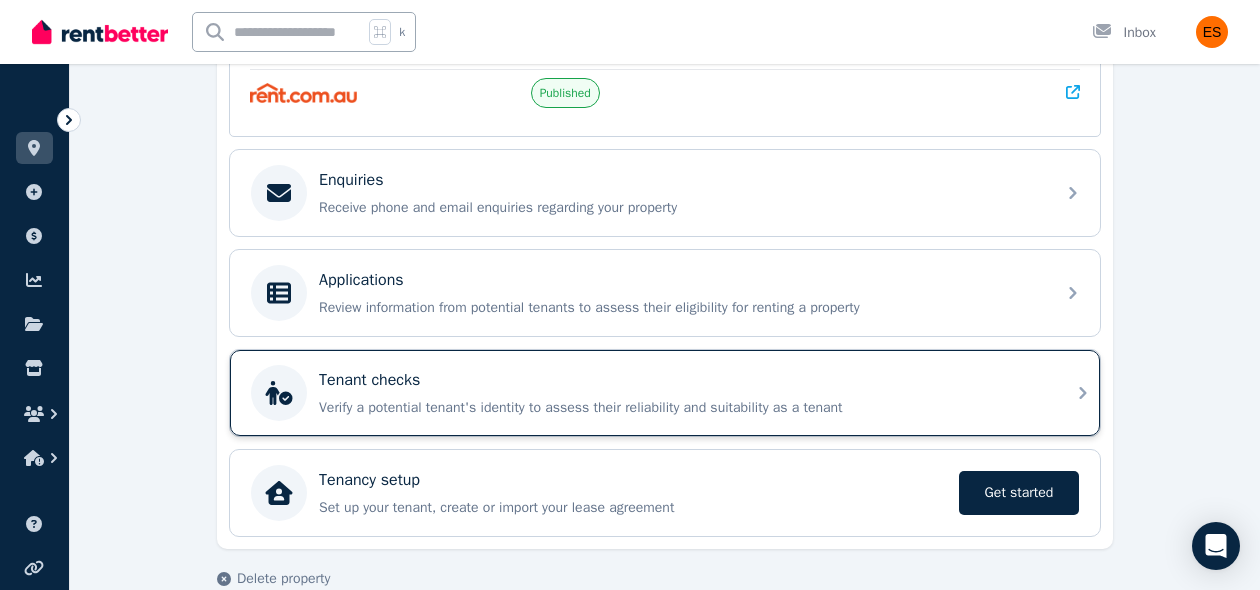 scroll, scrollTop: 602, scrollLeft: 0, axis: vertical 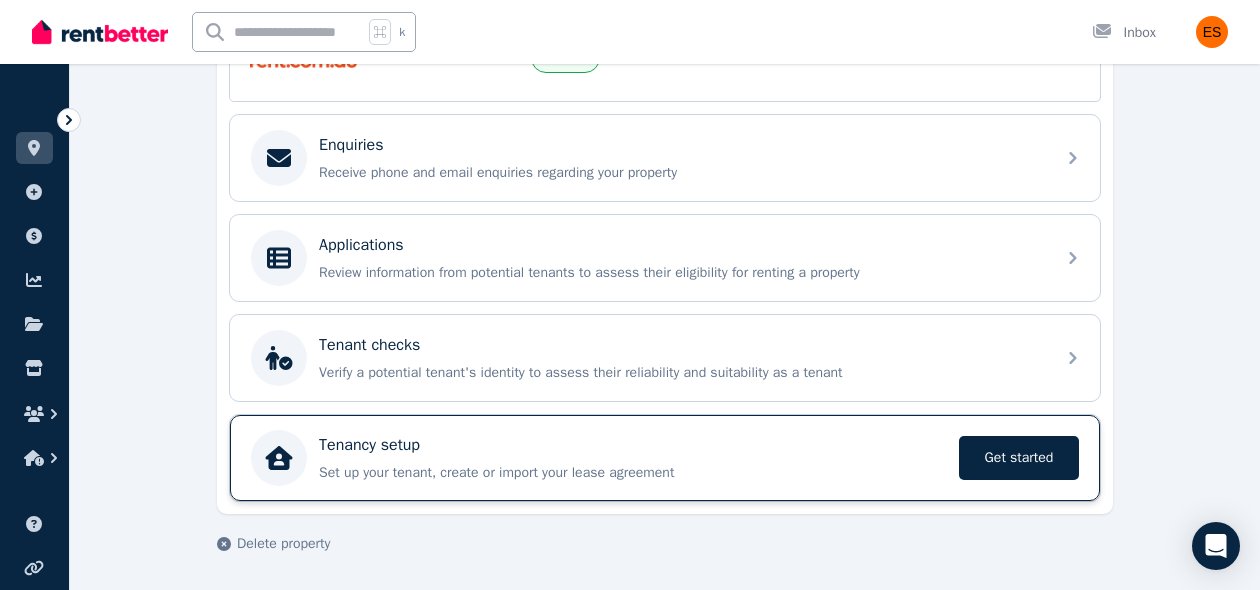 click on "Tenancy setup" at bounding box center [633, 445] 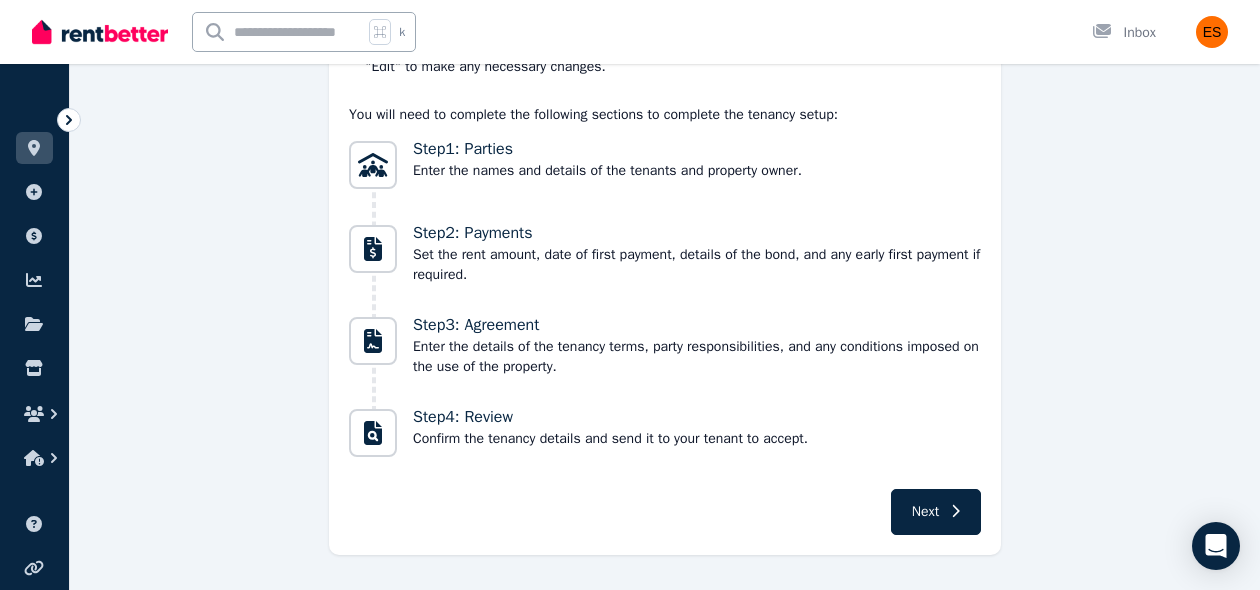 scroll, scrollTop: 380, scrollLeft: 0, axis: vertical 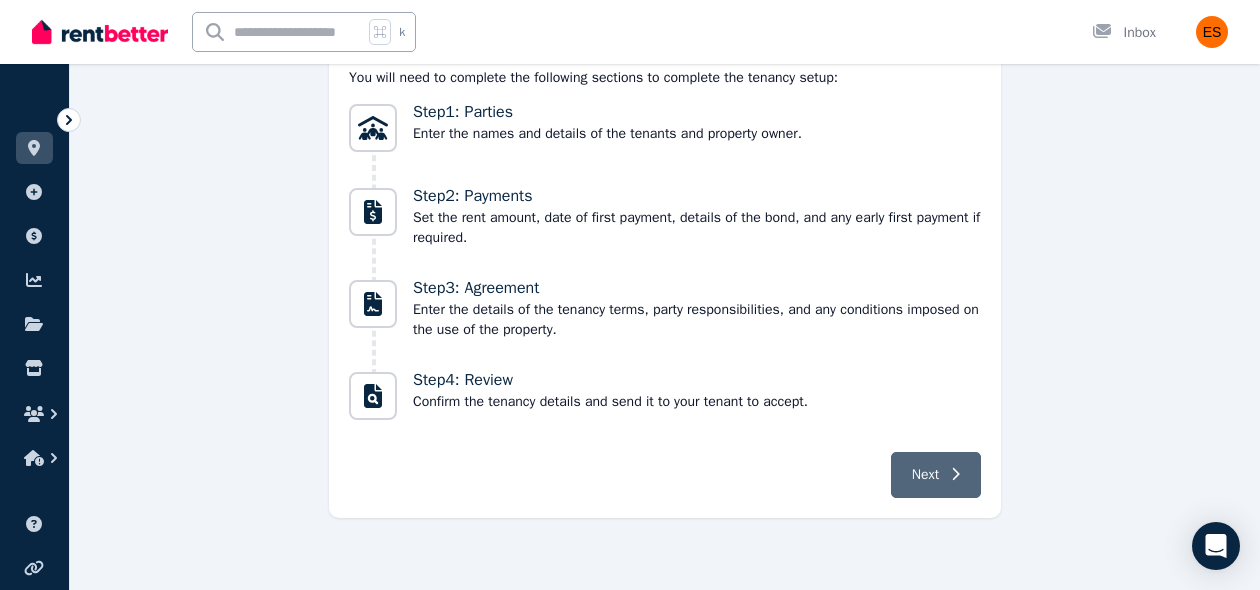 click on "Next" at bounding box center (936, 475) 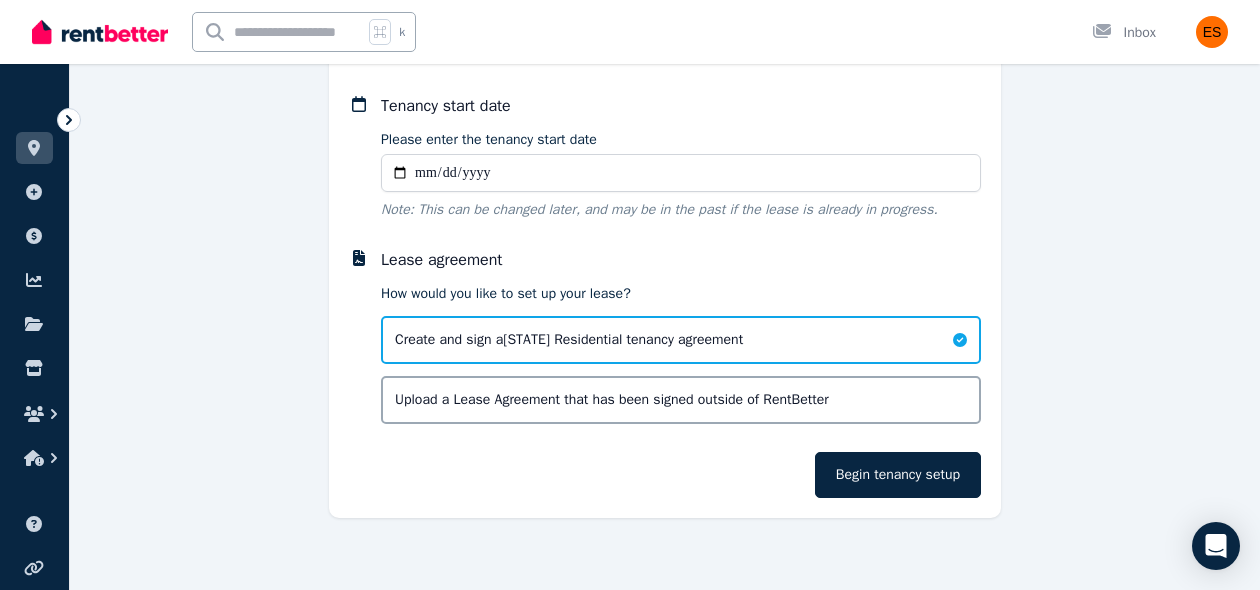 scroll, scrollTop: 286, scrollLeft: 0, axis: vertical 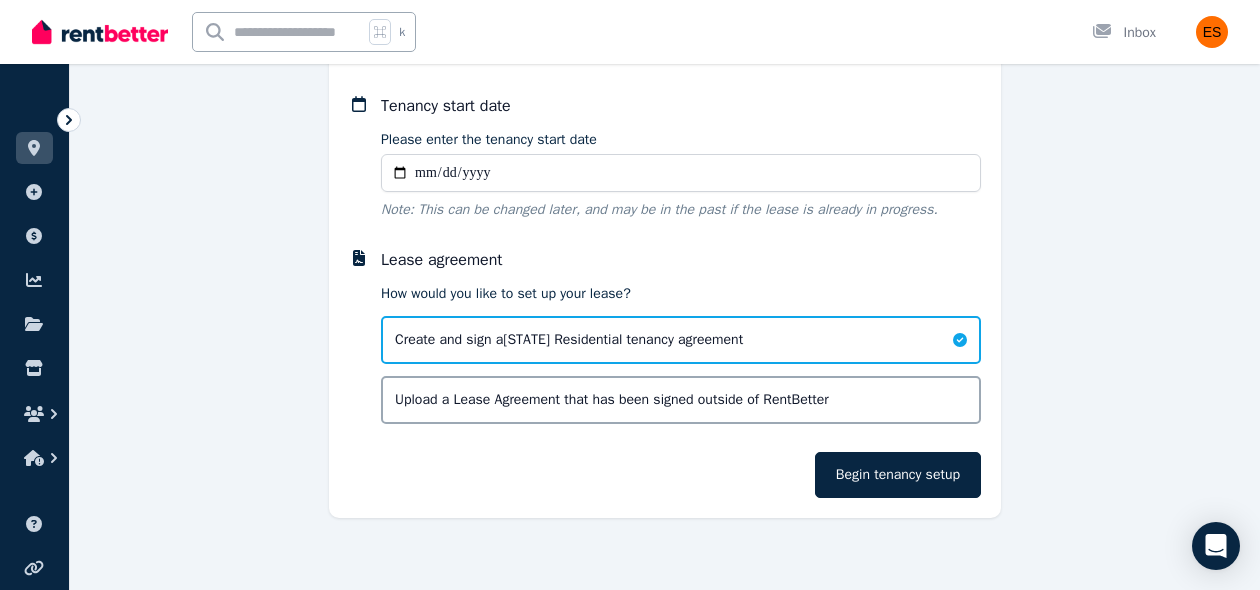 type on "**********" 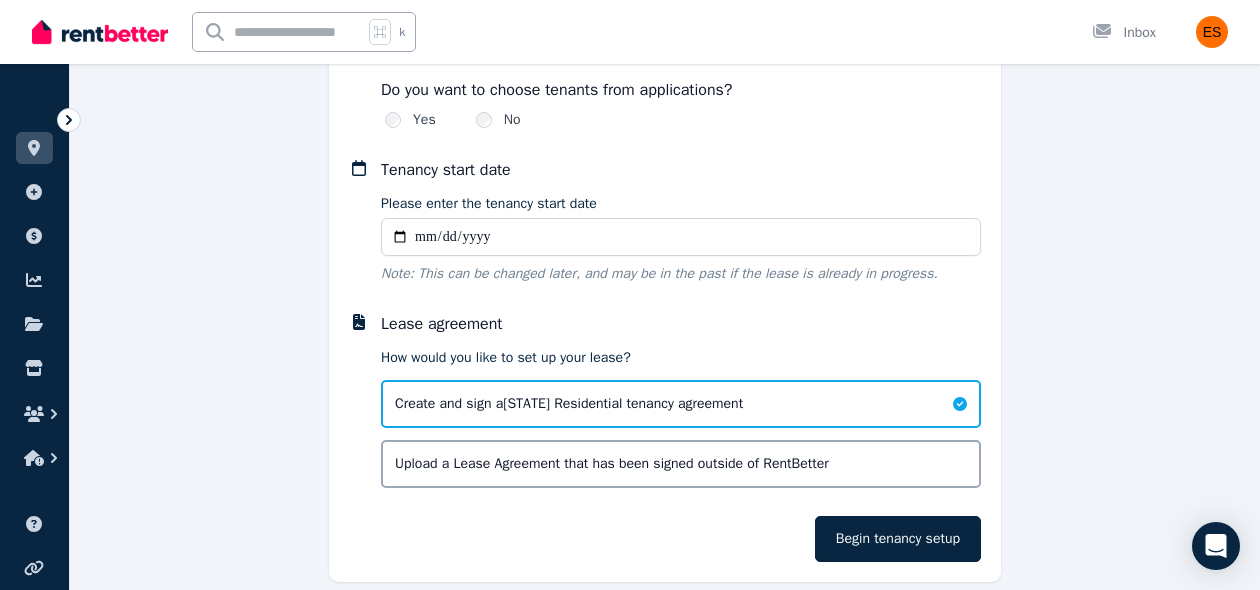 scroll, scrollTop: 225, scrollLeft: 0, axis: vertical 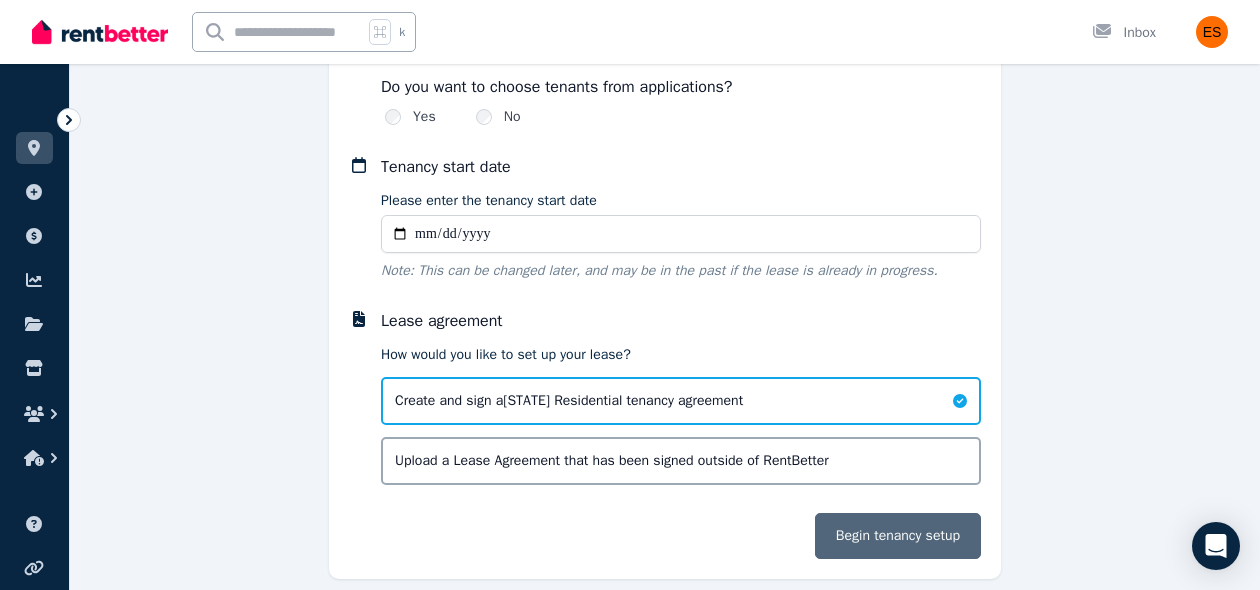 click on "Begin tenancy setup" at bounding box center (898, 536) 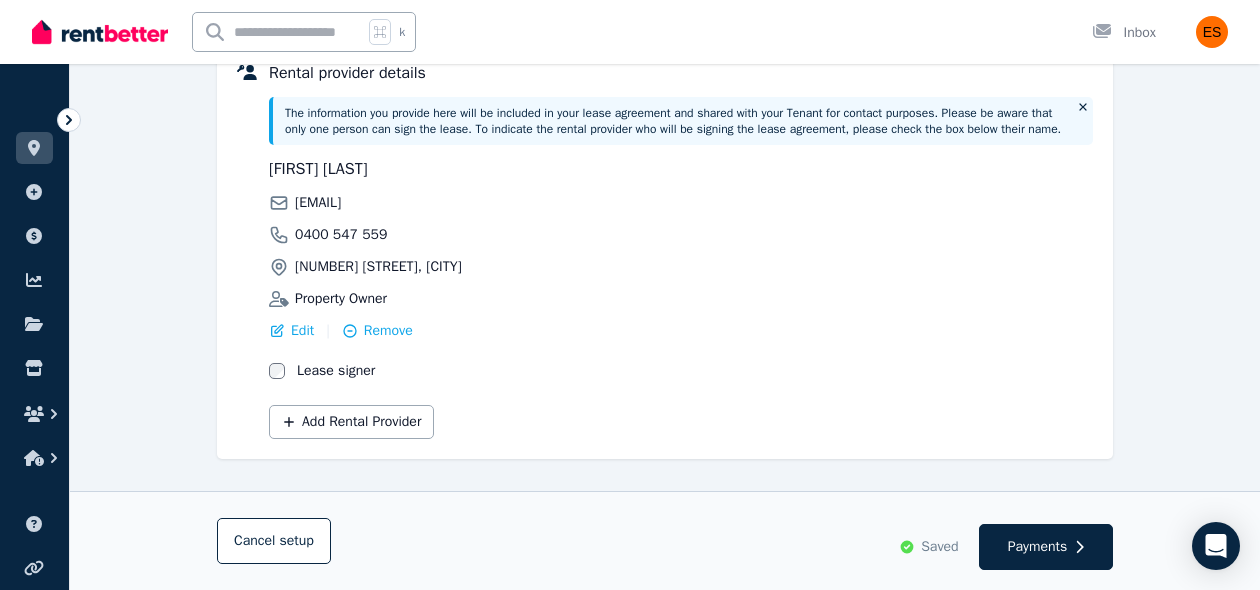 scroll, scrollTop: 426, scrollLeft: 0, axis: vertical 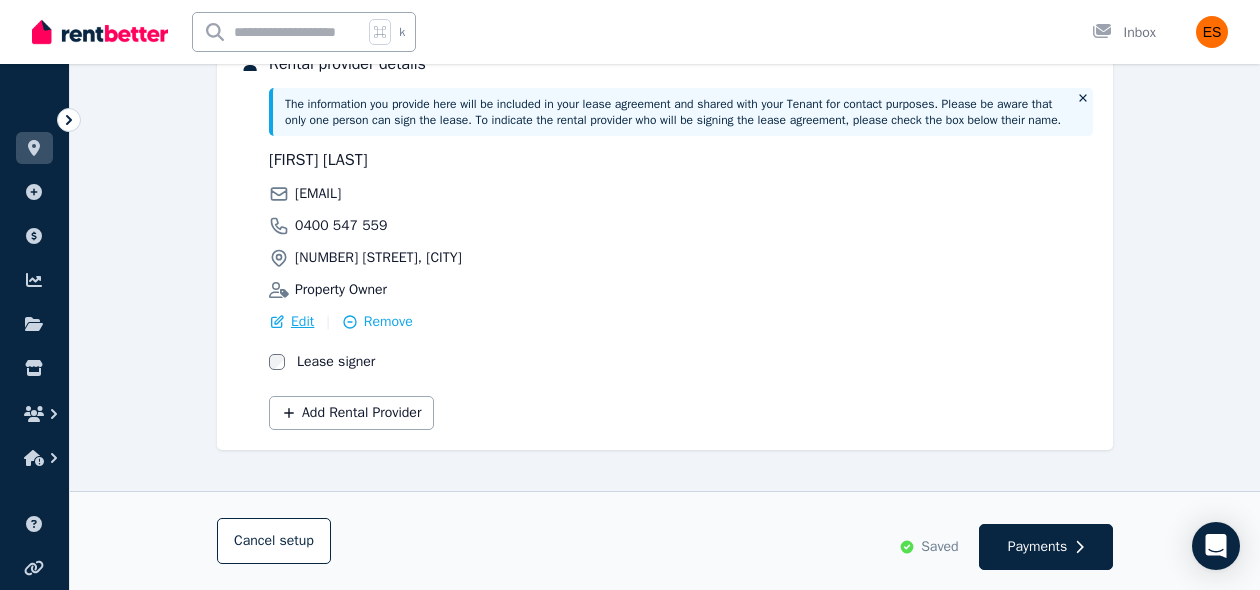 click on "Edit" at bounding box center [302, 322] 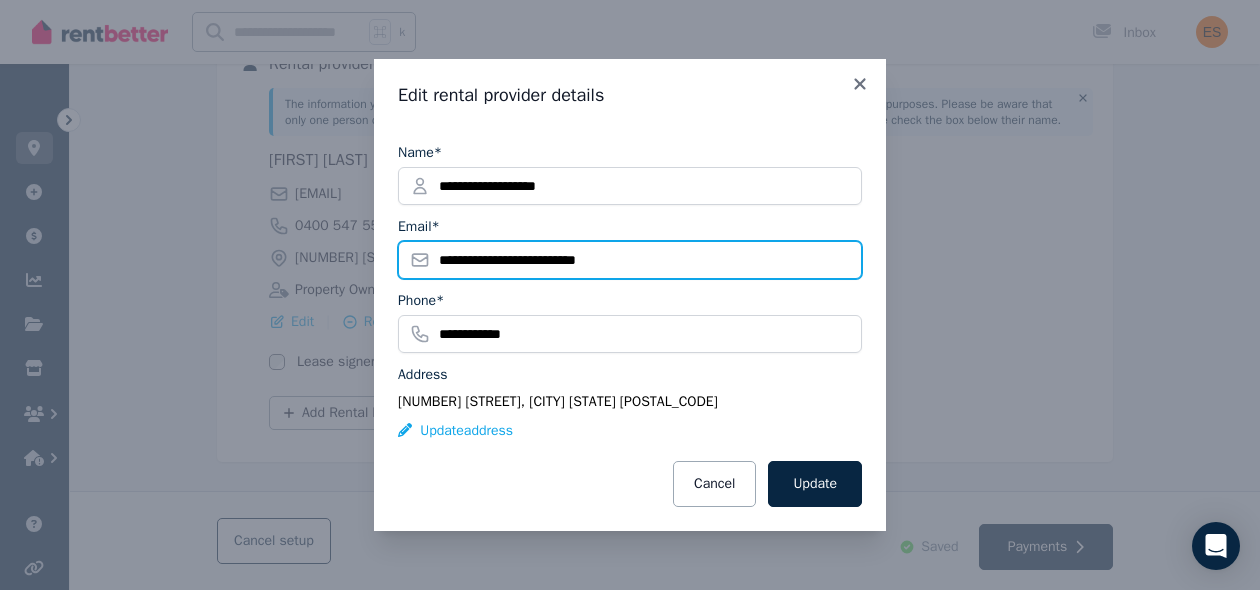 click on "**********" at bounding box center [630, 260] 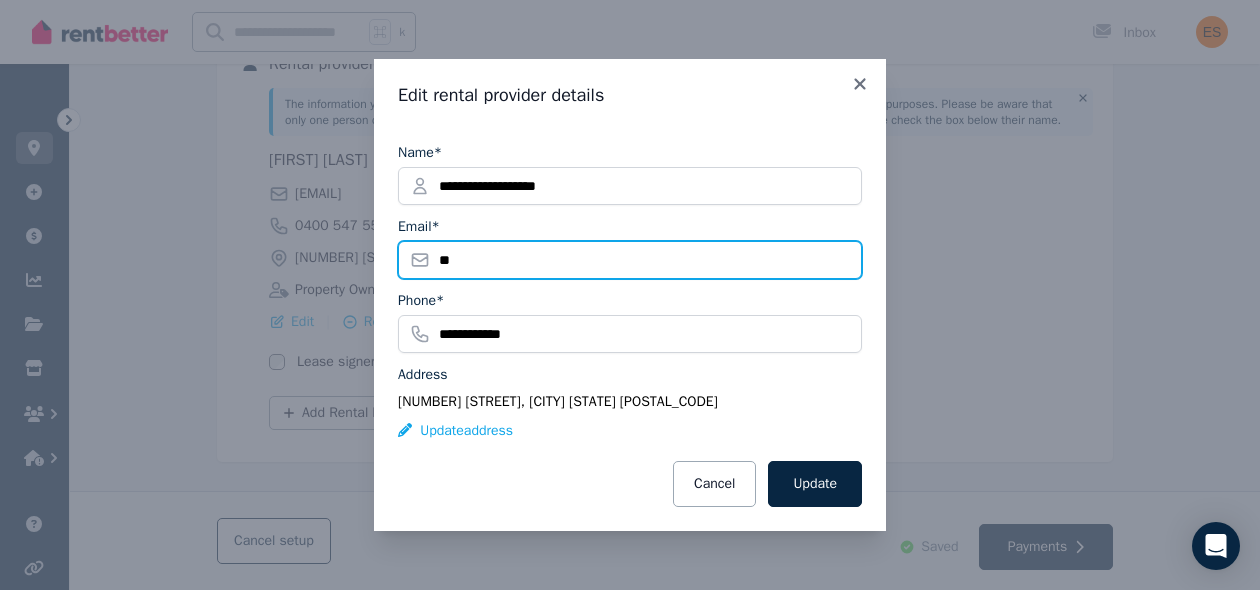 type on "**********" 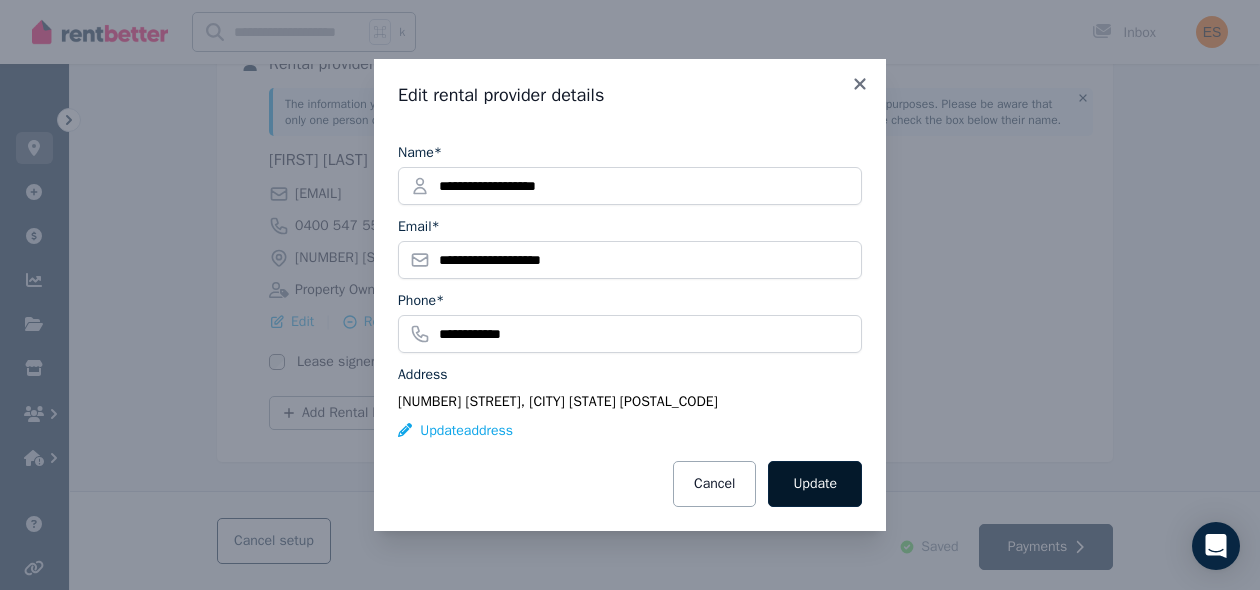 click on "Update" at bounding box center [815, 484] 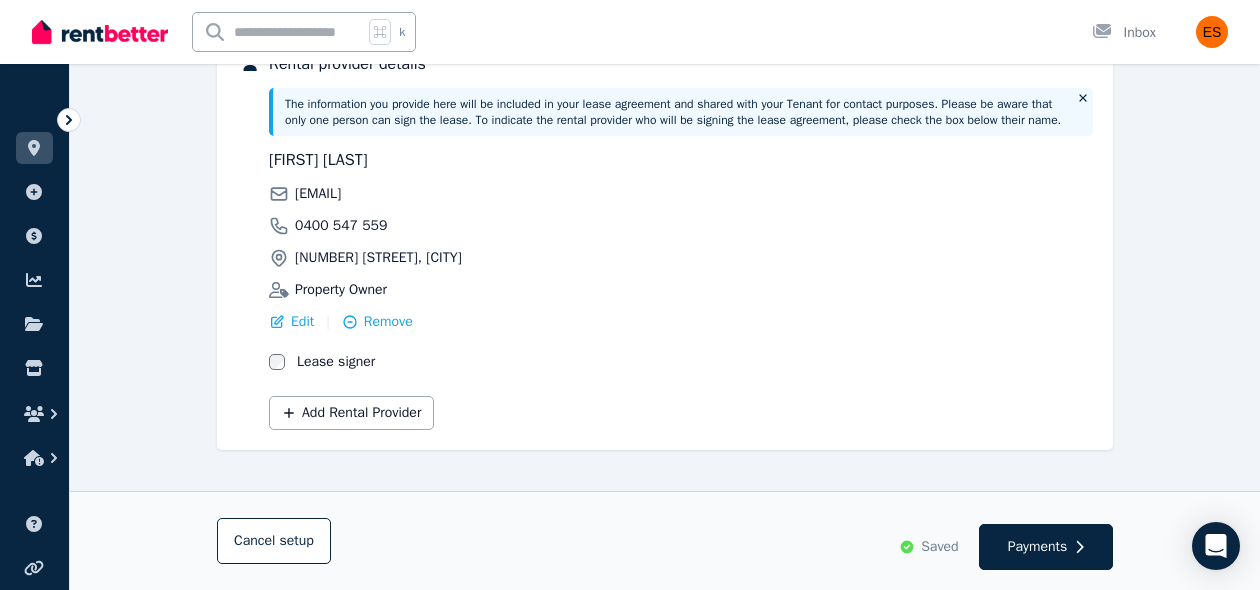 scroll, scrollTop: 457, scrollLeft: 0, axis: vertical 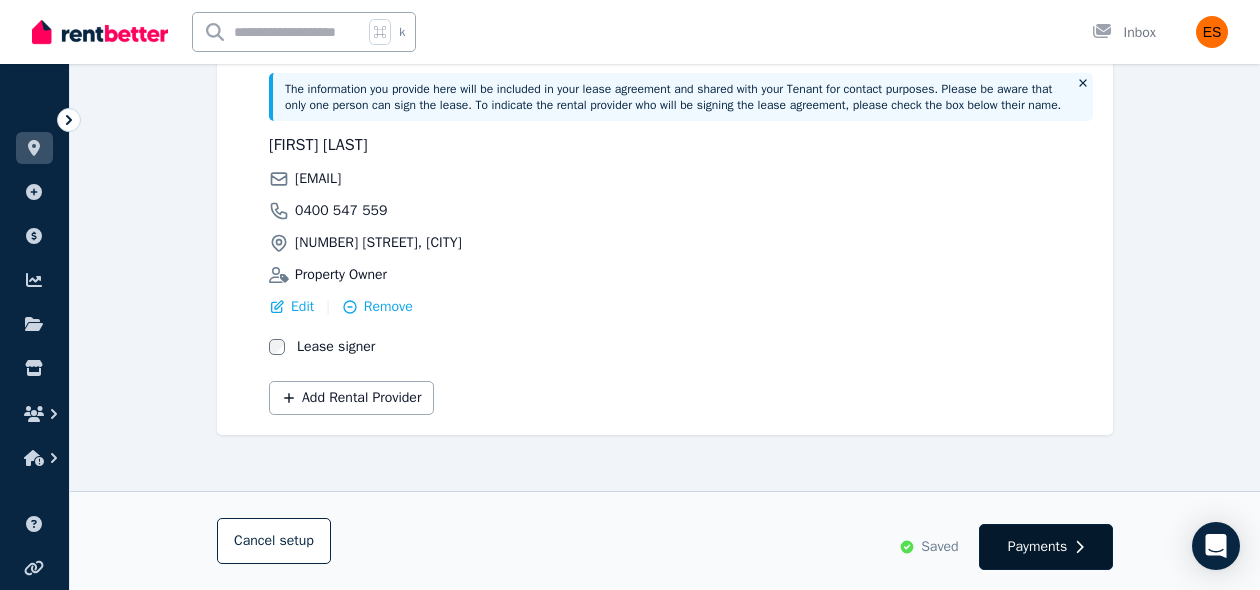click on "Payments" at bounding box center (1038, 547) 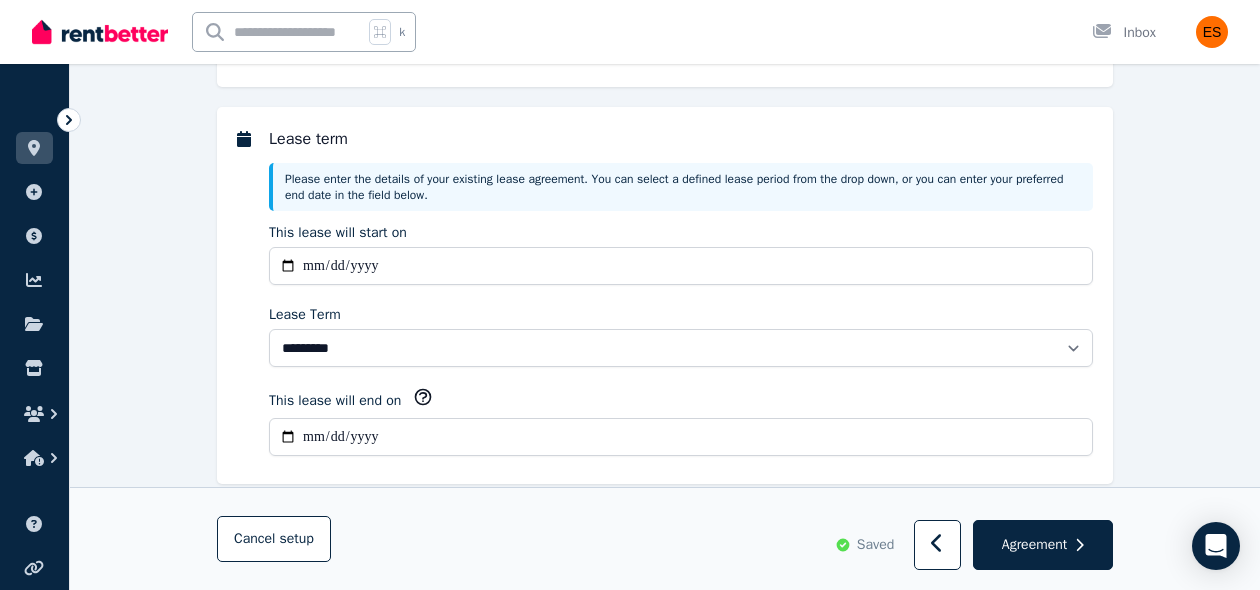 scroll, scrollTop: 0, scrollLeft: 0, axis: both 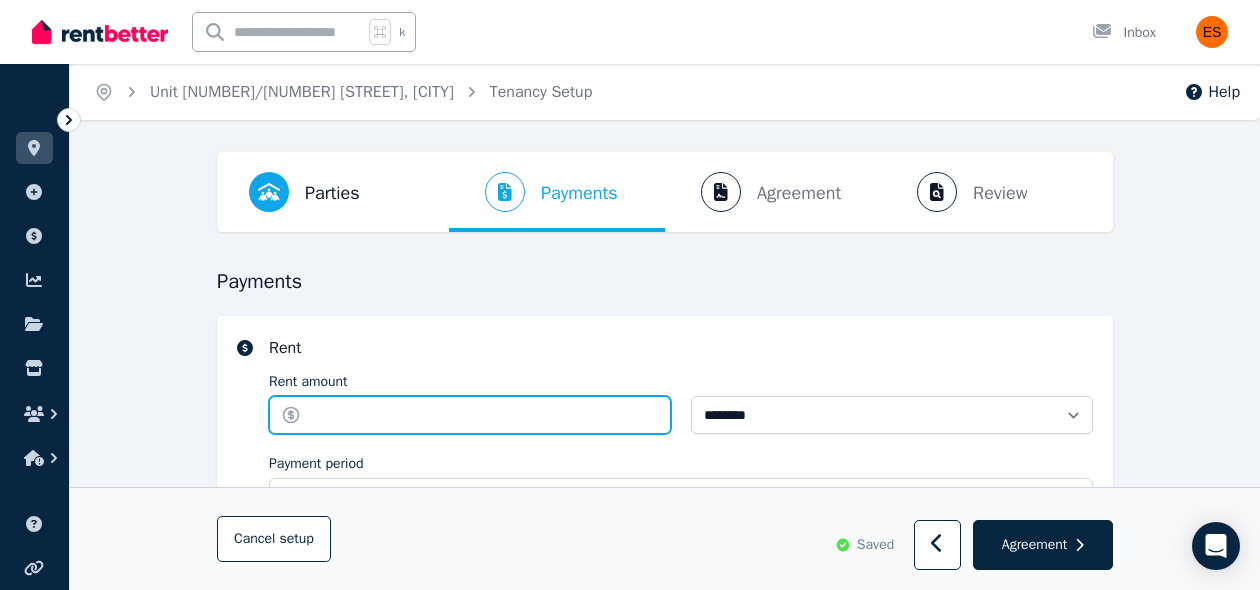 click on "Rent amount" at bounding box center (470, 415) 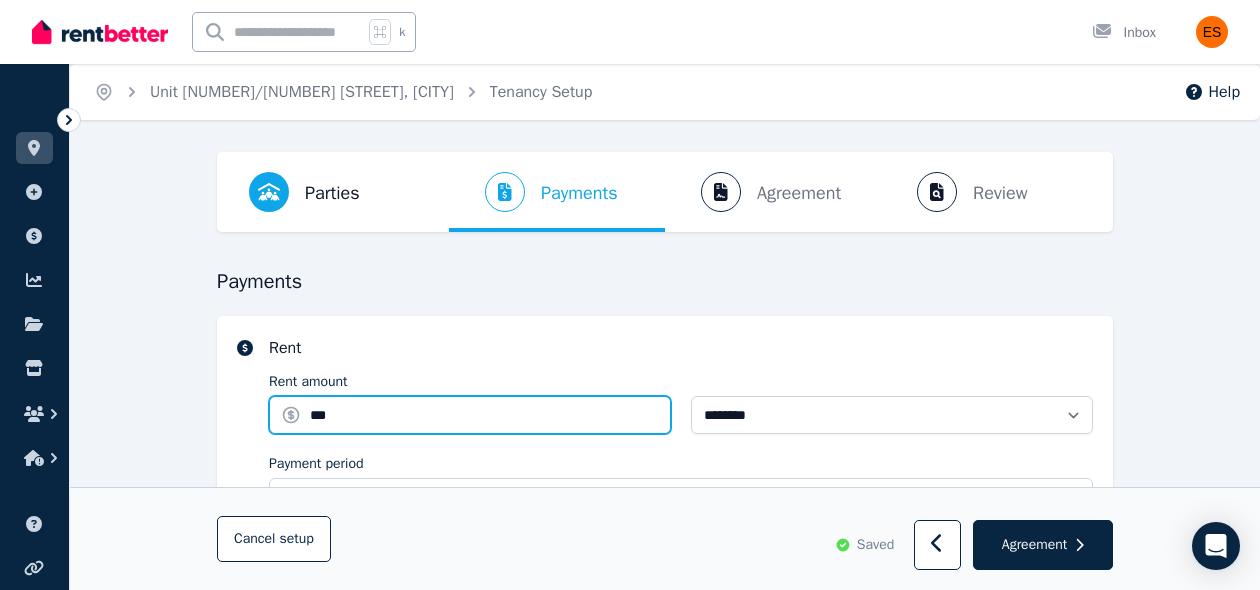type on "***" 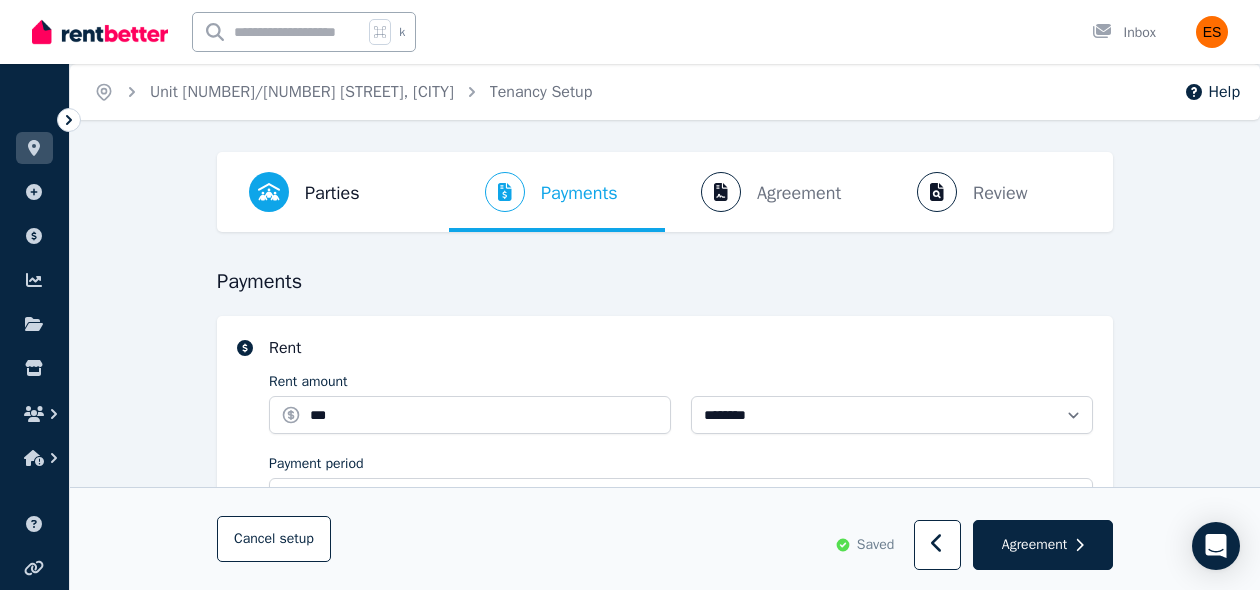 click on "Payment period" at bounding box center [681, 464] 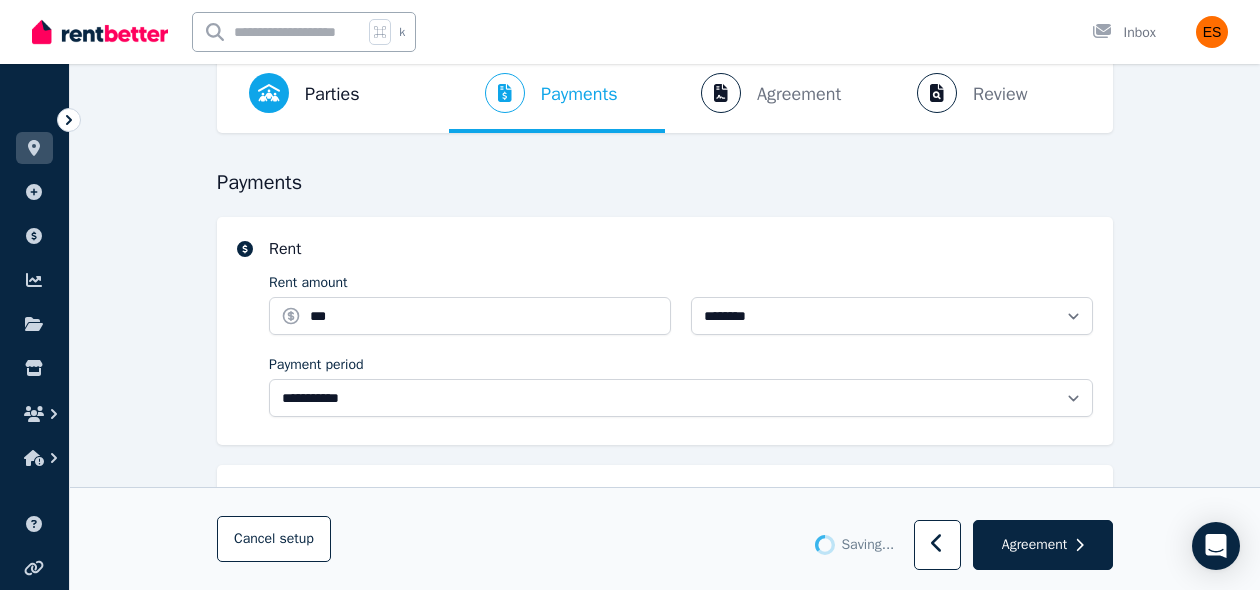 scroll, scrollTop: 112, scrollLeft: 0, axis: vertical 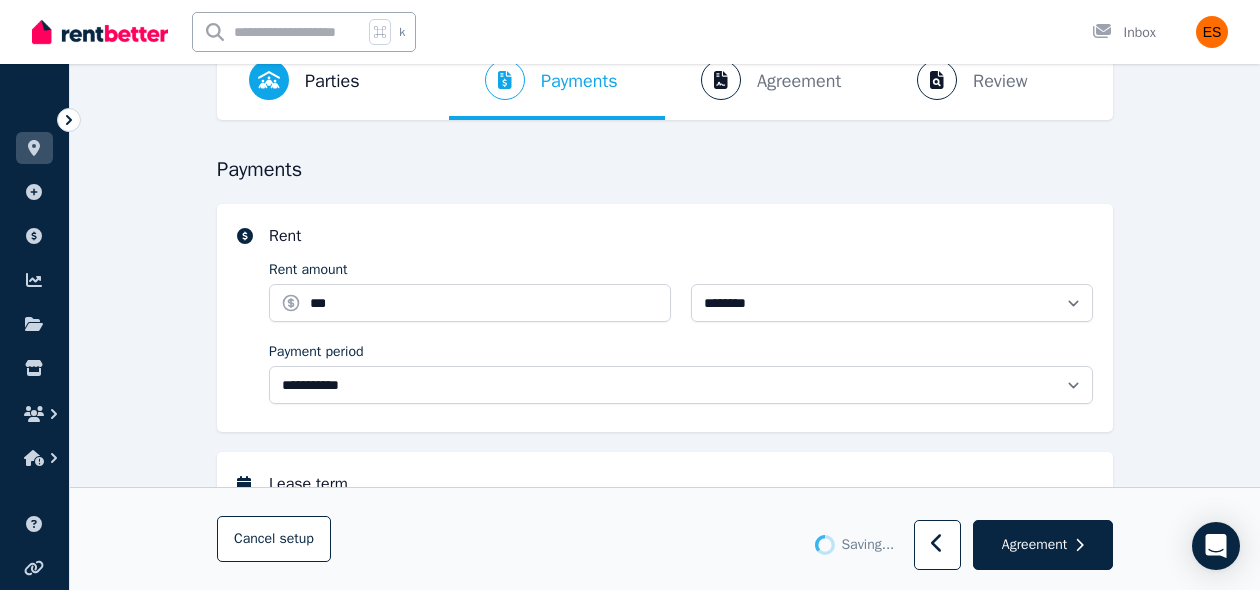 type 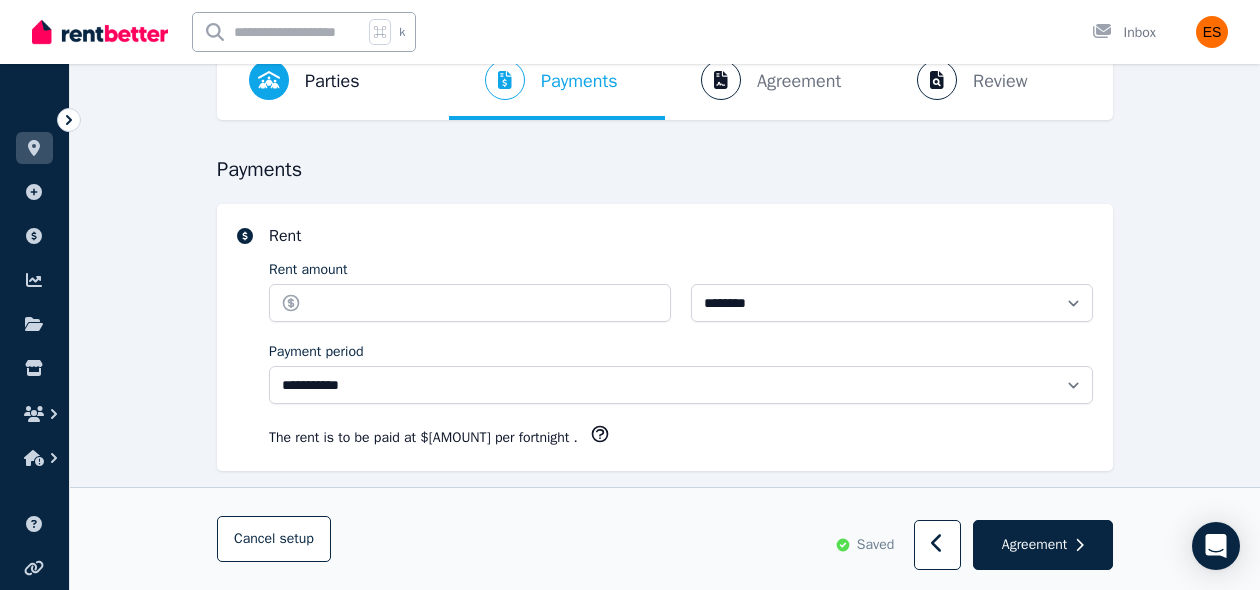 type on "******" 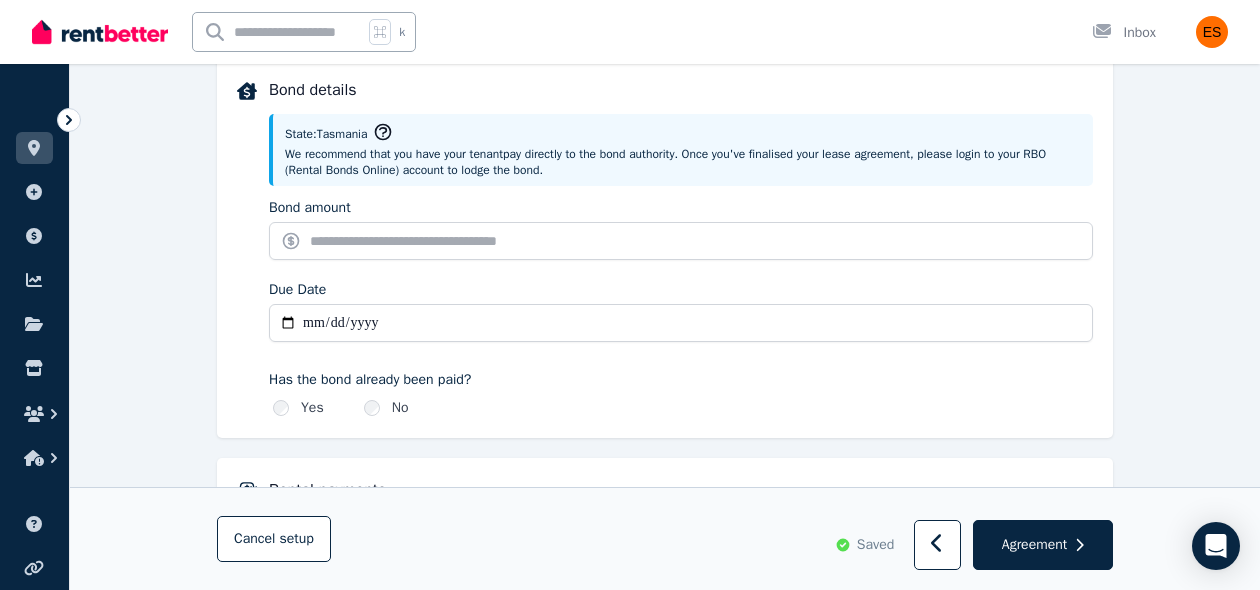 scroll, scrollTop: 950, scrollLeft: 0, axis: vertical 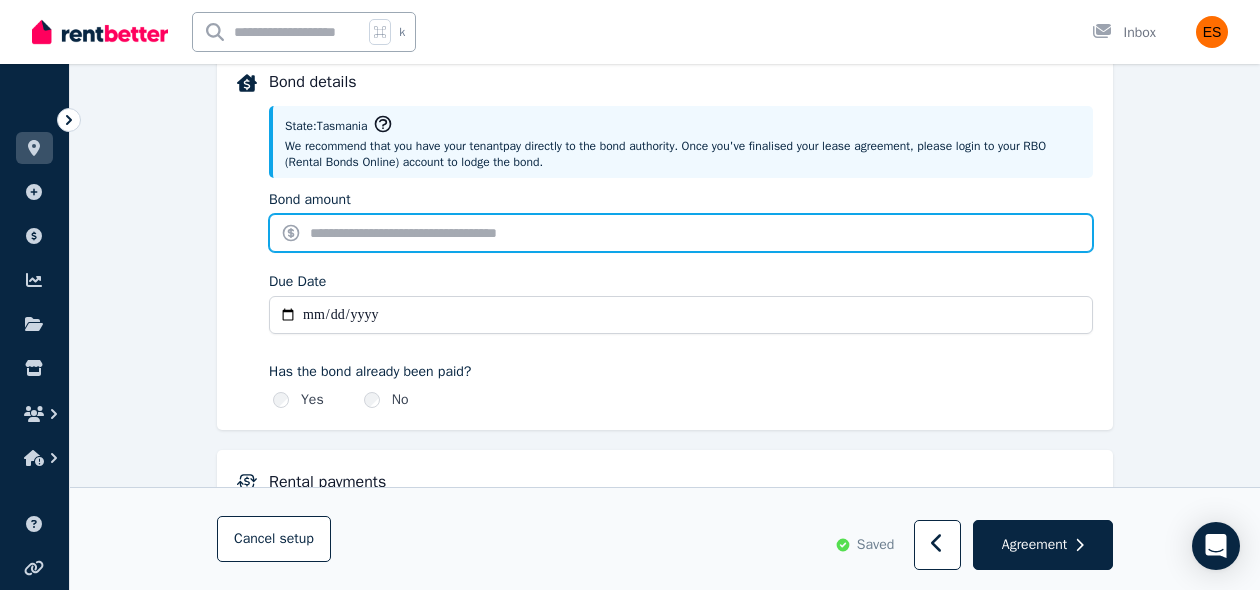 click on "Bond amount" at bounding box center [681, 233] 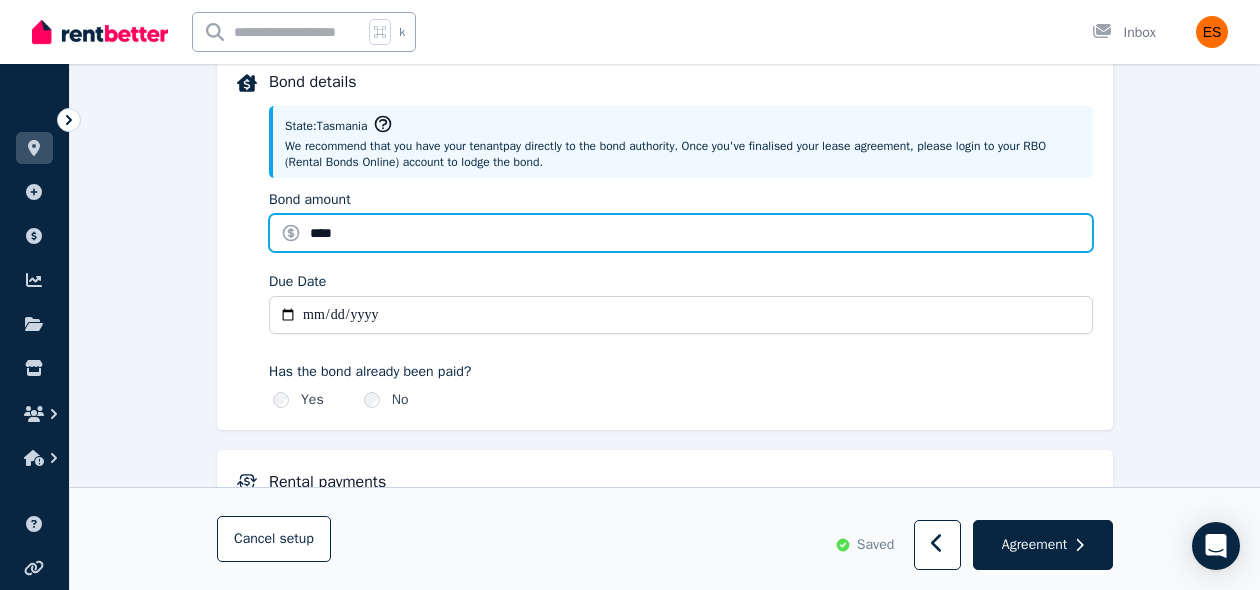 type on "****" 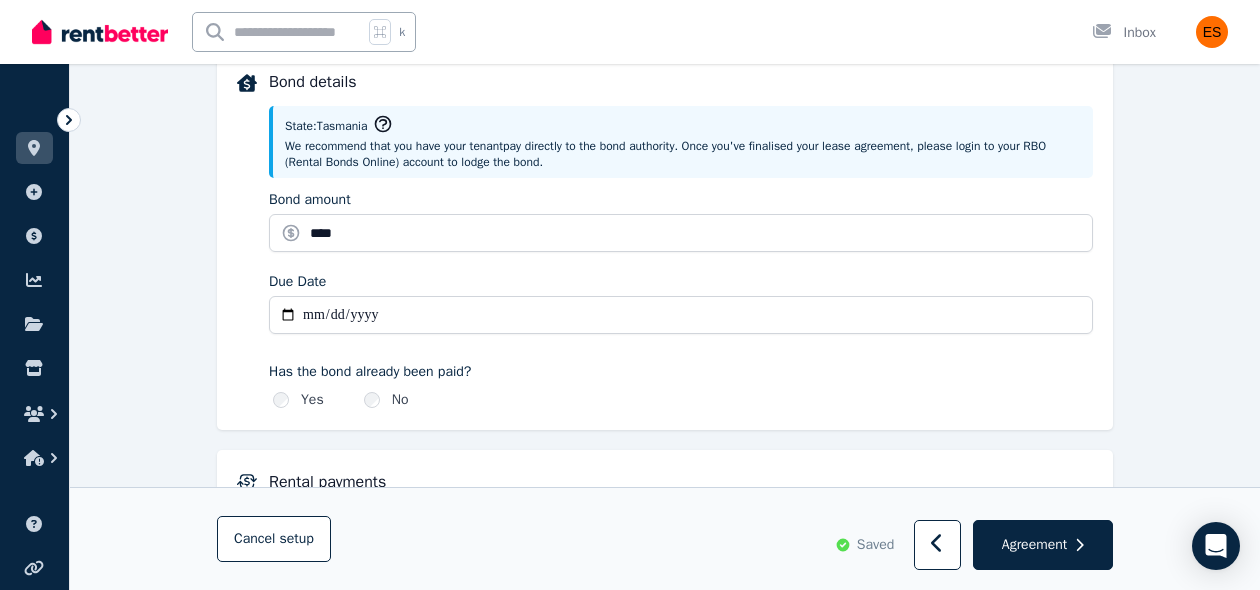 click on "Due Date" at bounding box center (681, 315) 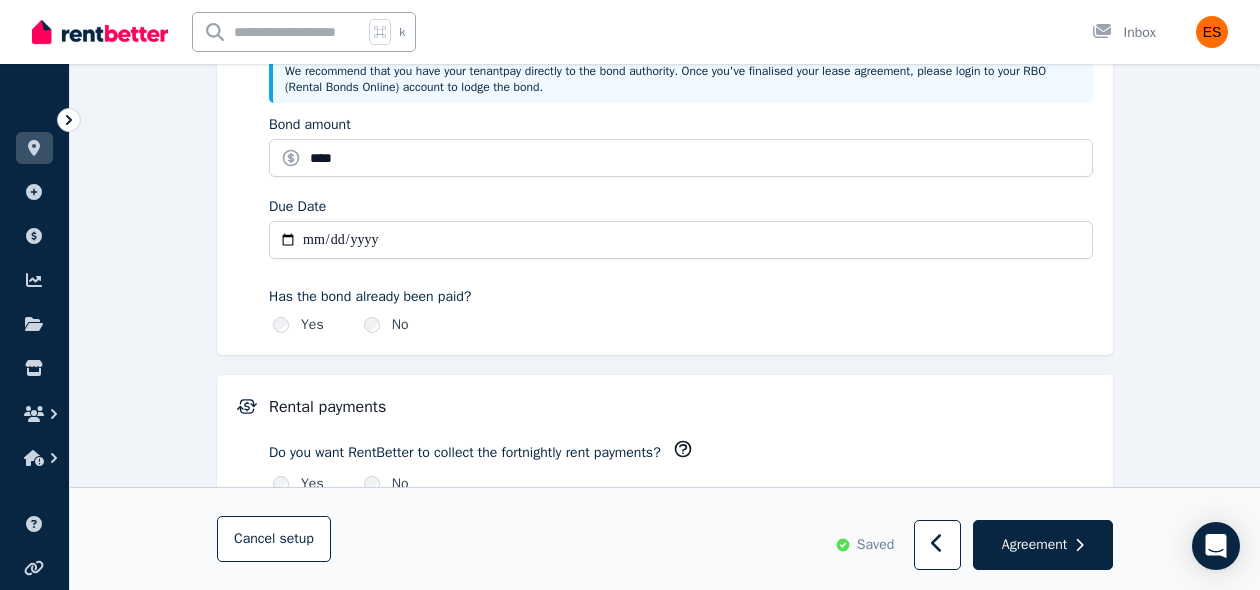 scroll, scrollTop: 1026, scrollLeft: 0, axis: vertical 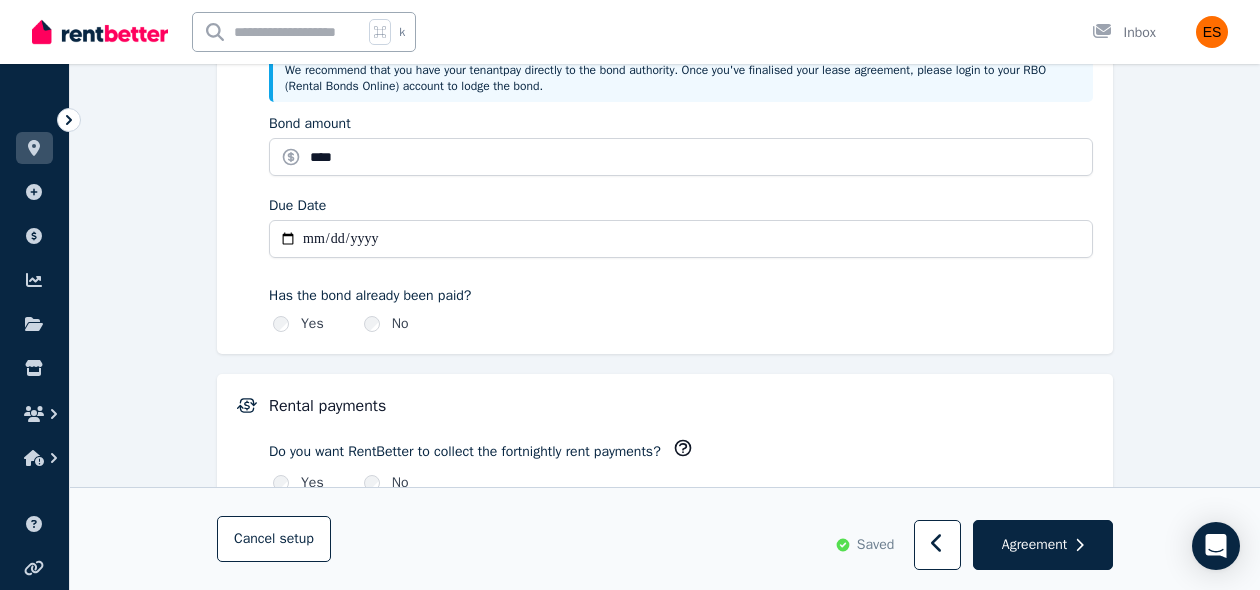 type on "**********" 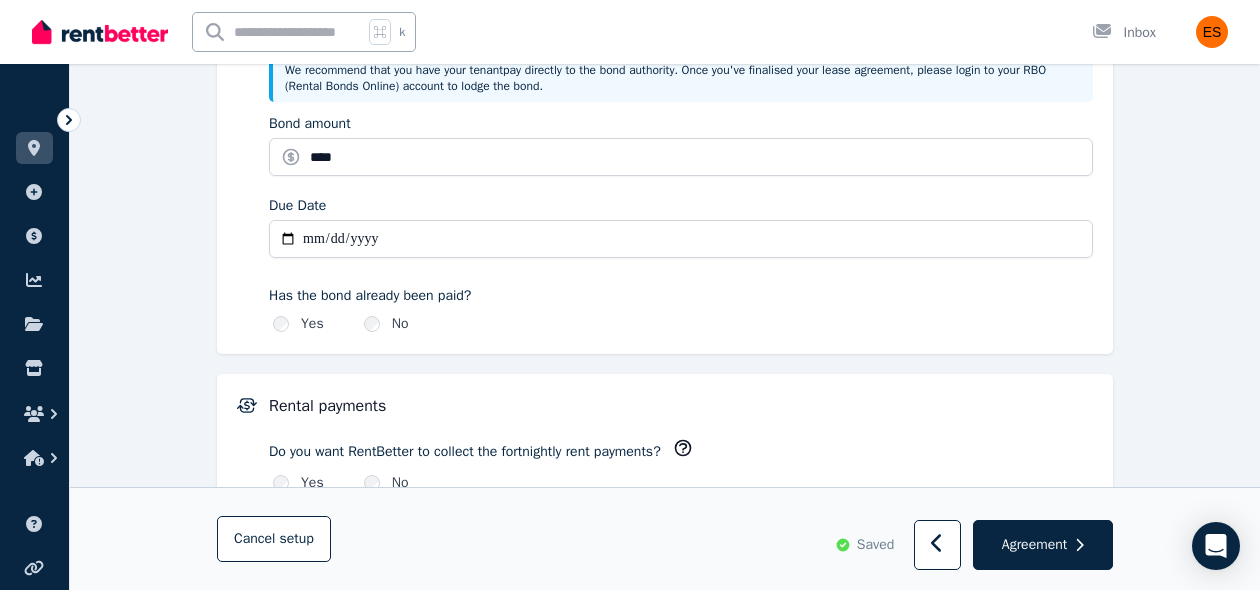 click on "**********" at bounding box center [665, 236] 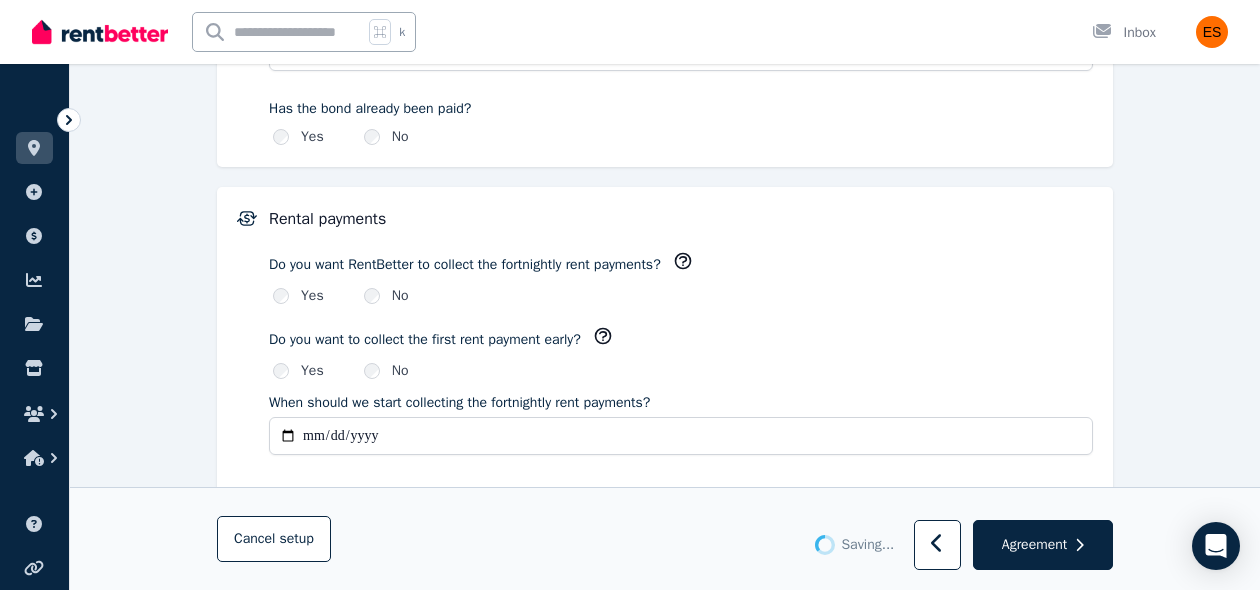 type 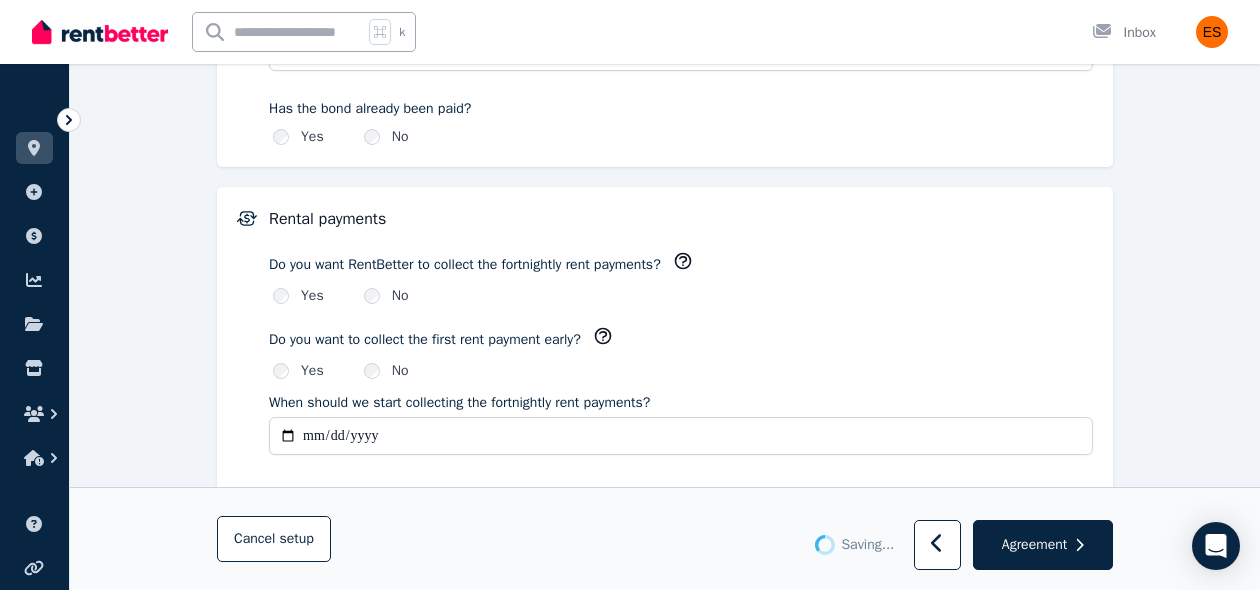 type 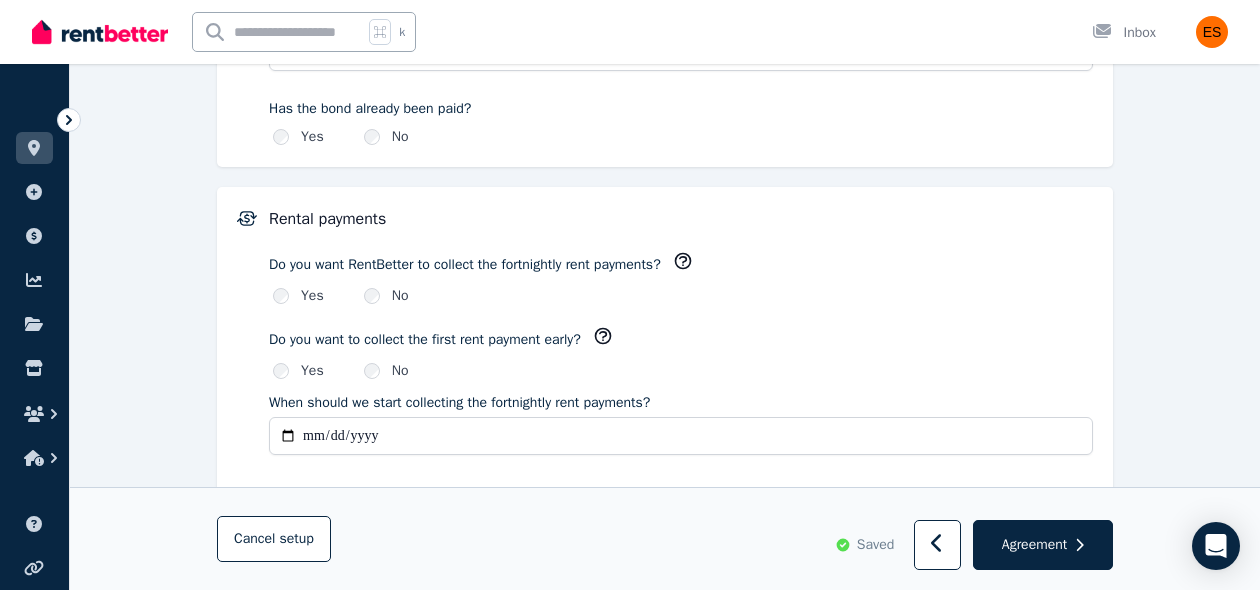type on "*******" 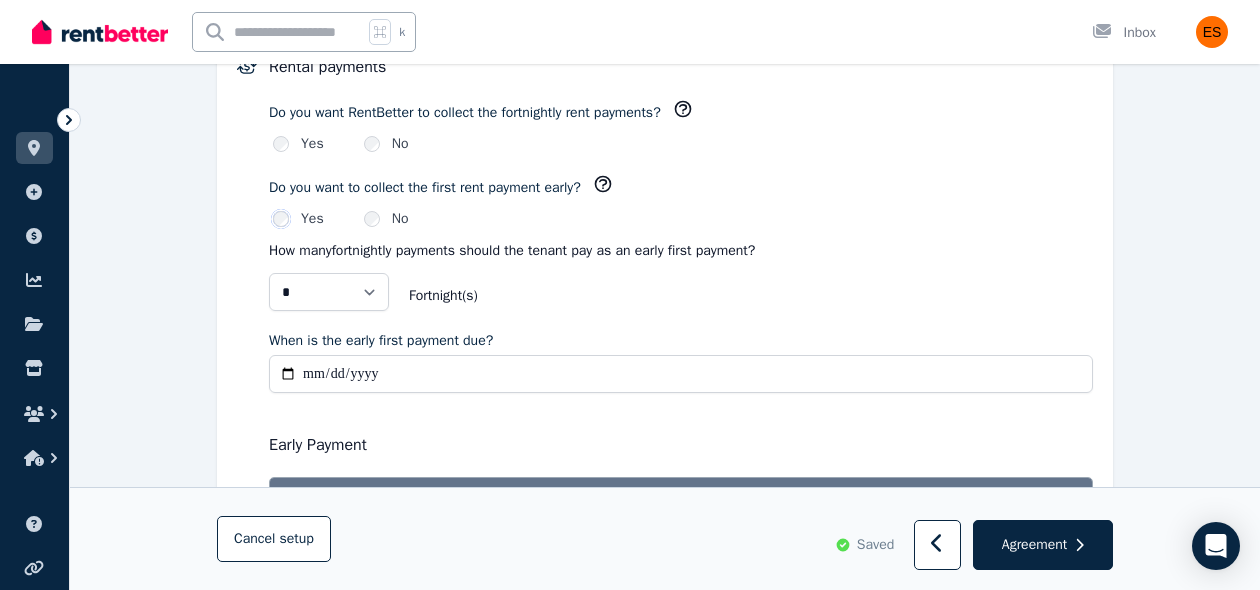 scroll, scrollTop: 1367, scrollLeft: 0, axis: vertical 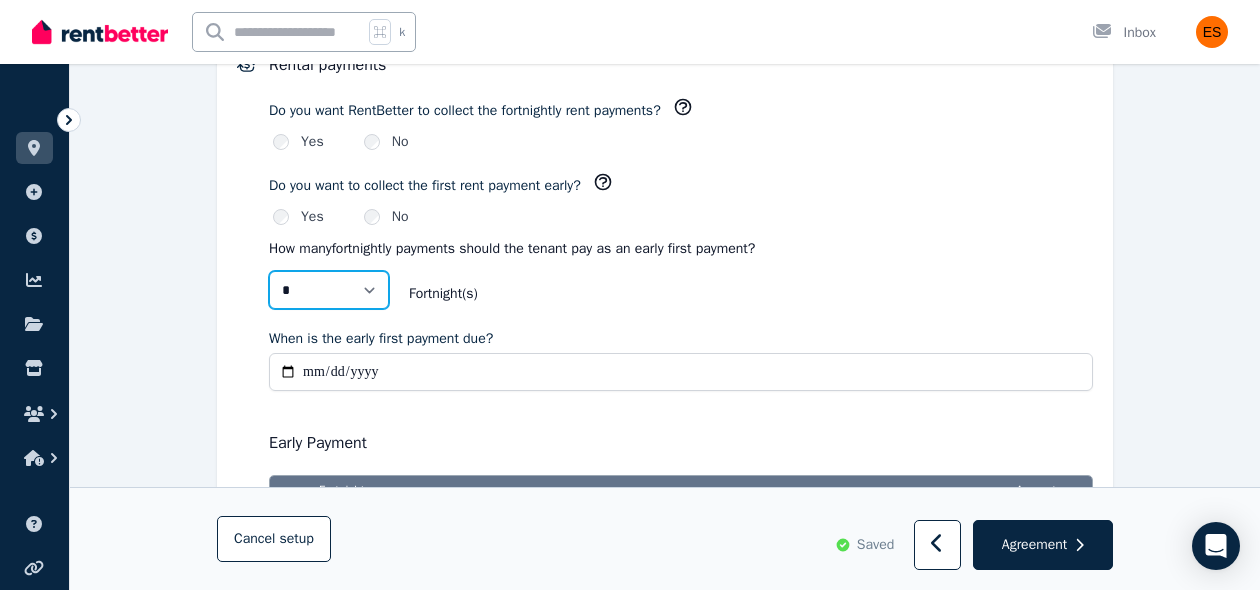 click on "* *" at bounding box center [329, 290] 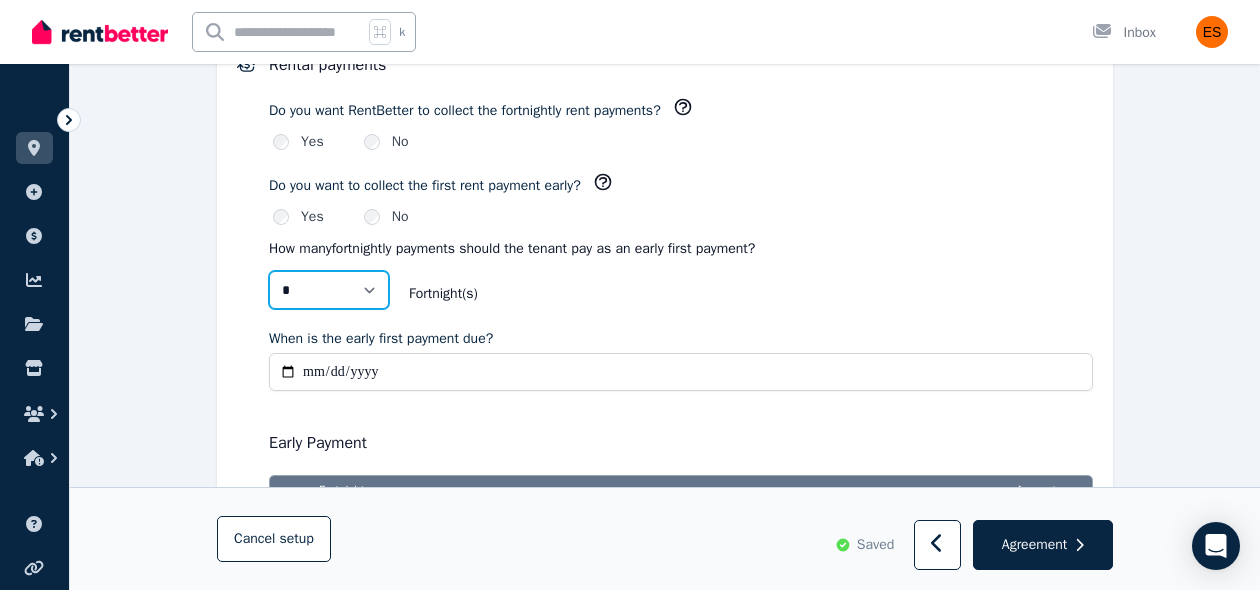 select on "*" 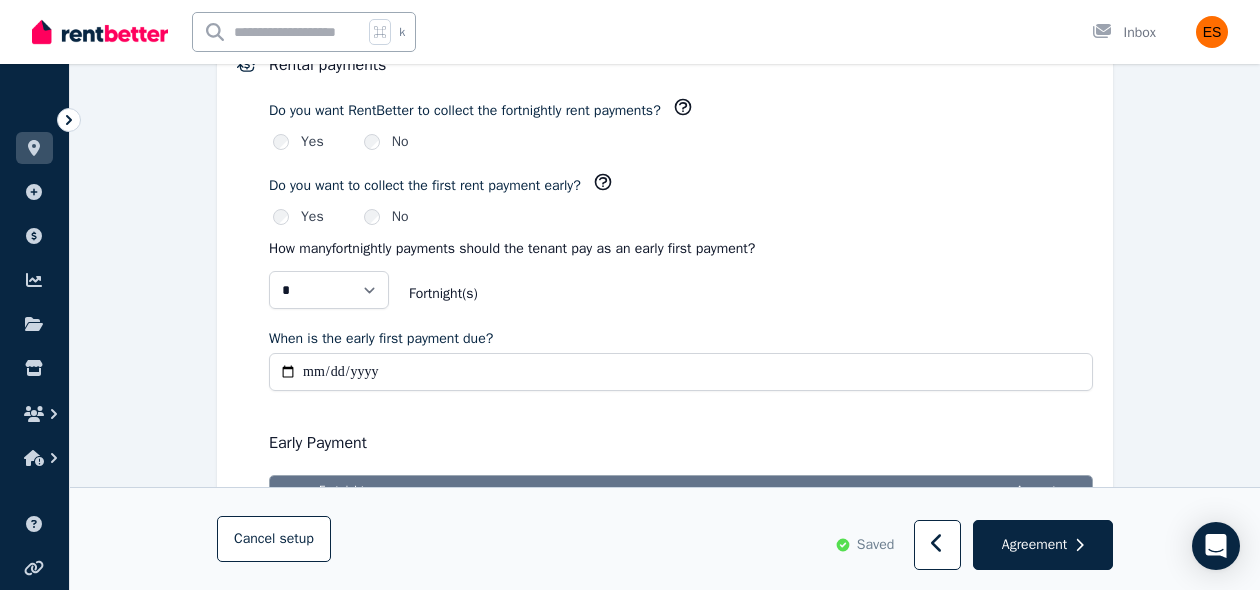 click on "When is the early first payment due?" at bounding box center (681, 372) 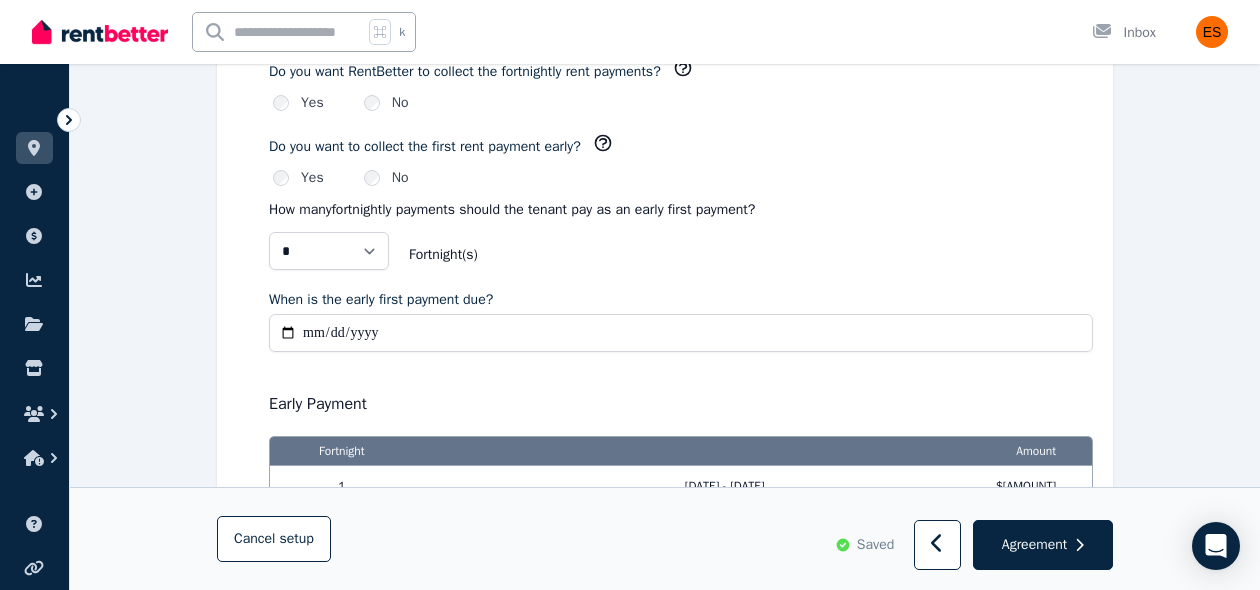 scroll, scrollTop: 1405, scrollLeft: 0, axis: vertical 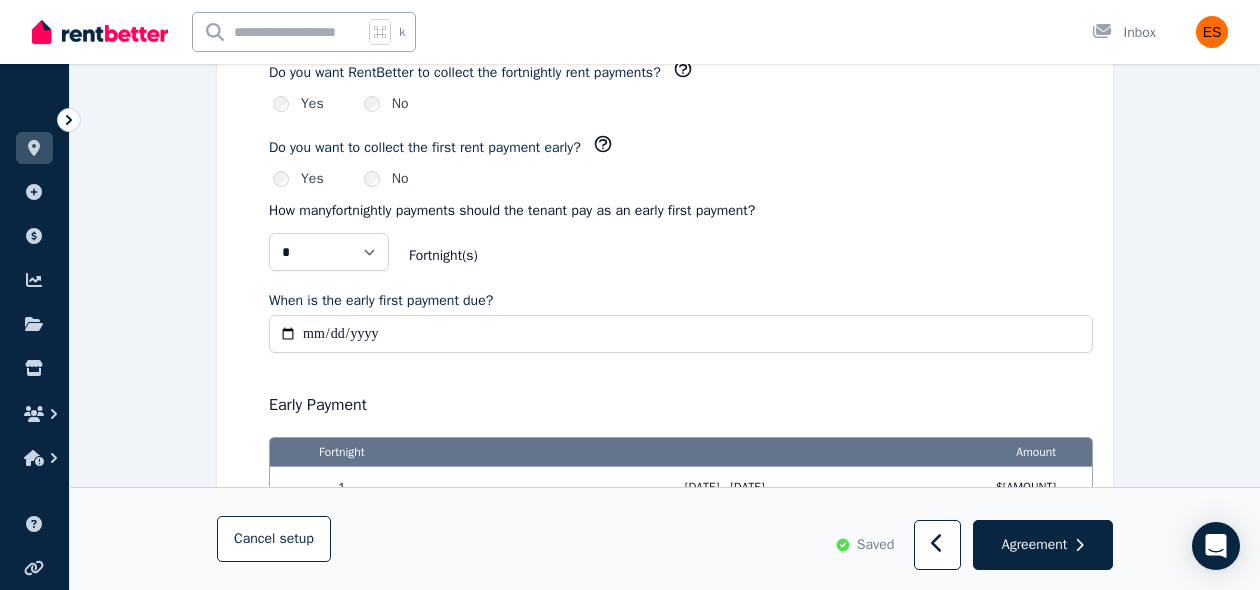 click on "**********" at bounding box center (681, 455) 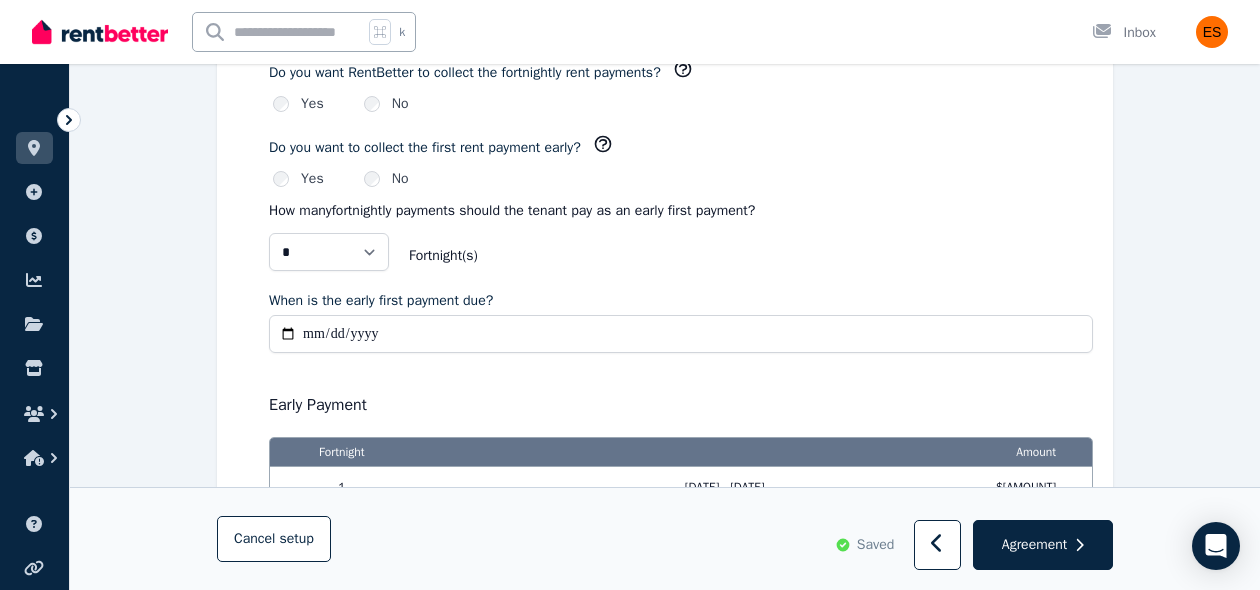 click on "**********" at bounding box center (681, 334) 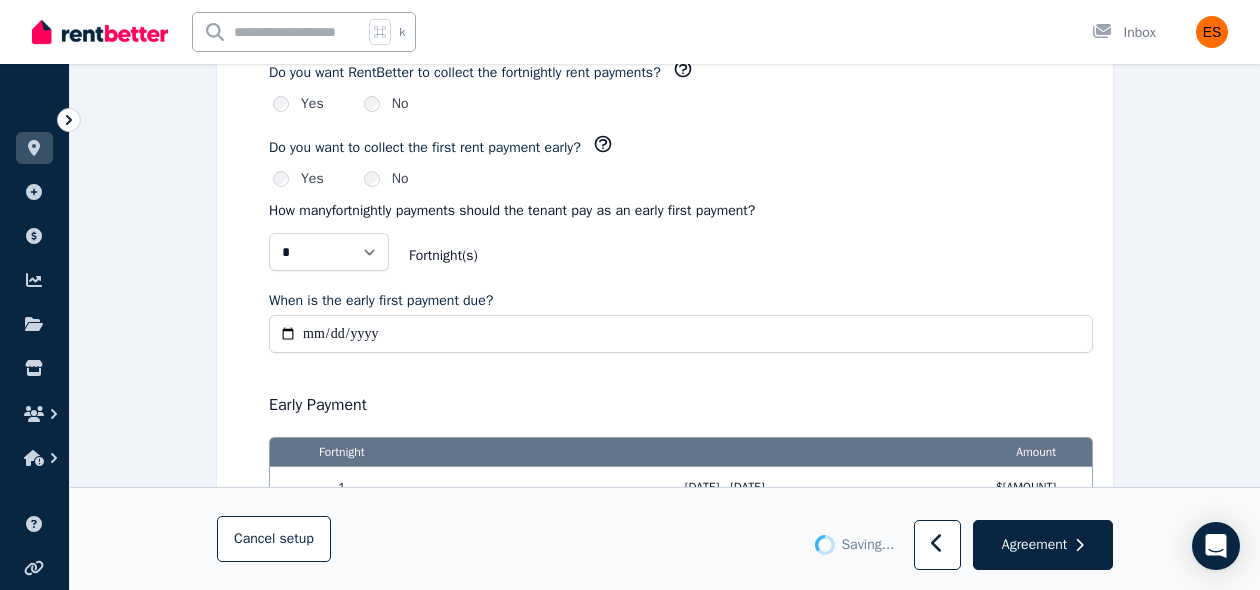 click on "Early Payment Fortnight Amount 1 [DATE] - [DATE] $[AMOUNT] 2 [DATE] - [DATE] $[AMOUNT] Total Early Payment $[AMOUNT] Early Payment Due [DATE]" at bounding box center (681, 482) 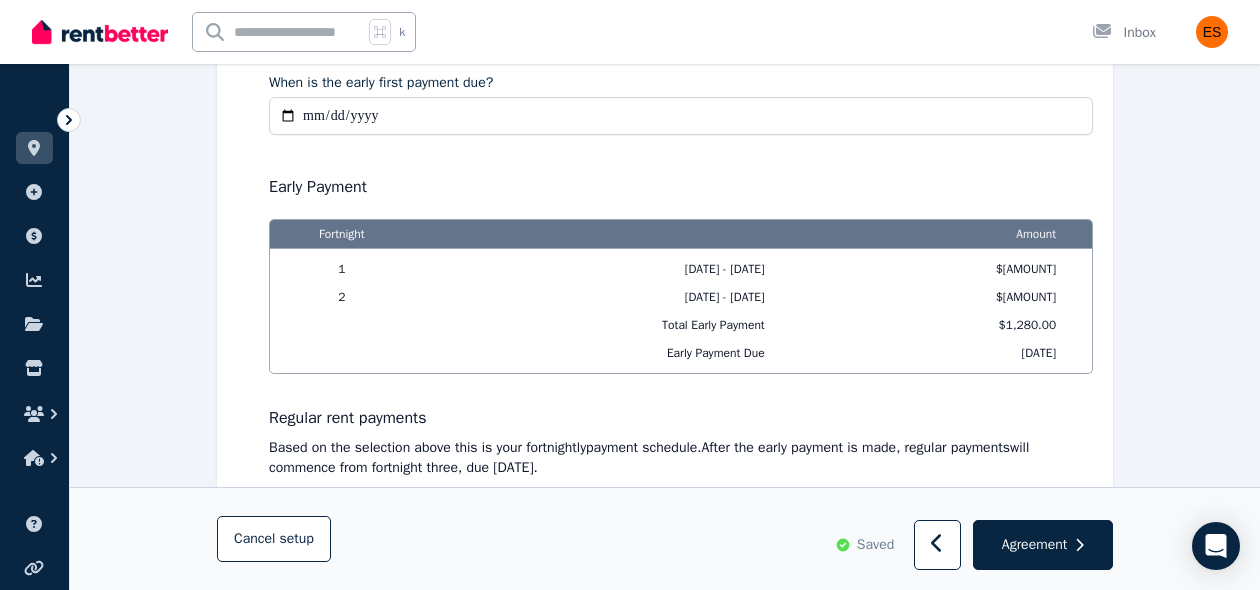 scroll, scrollTop: 1621, scrollLeft: 0, axis: vertical 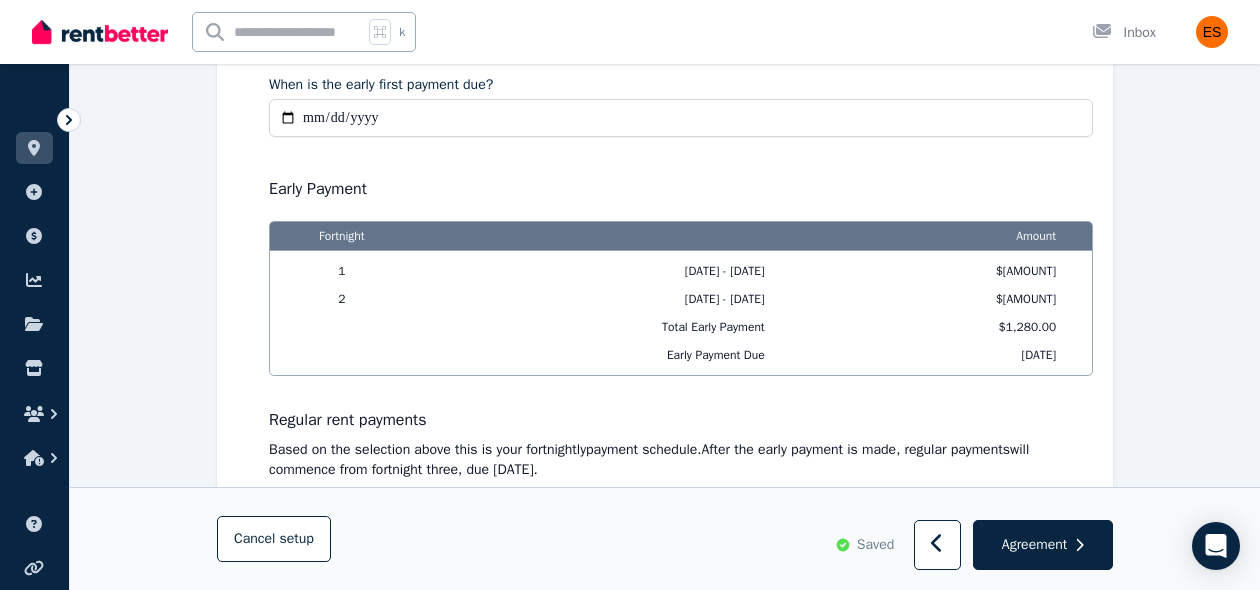 click on "**********" at bounding box center (681, 118) 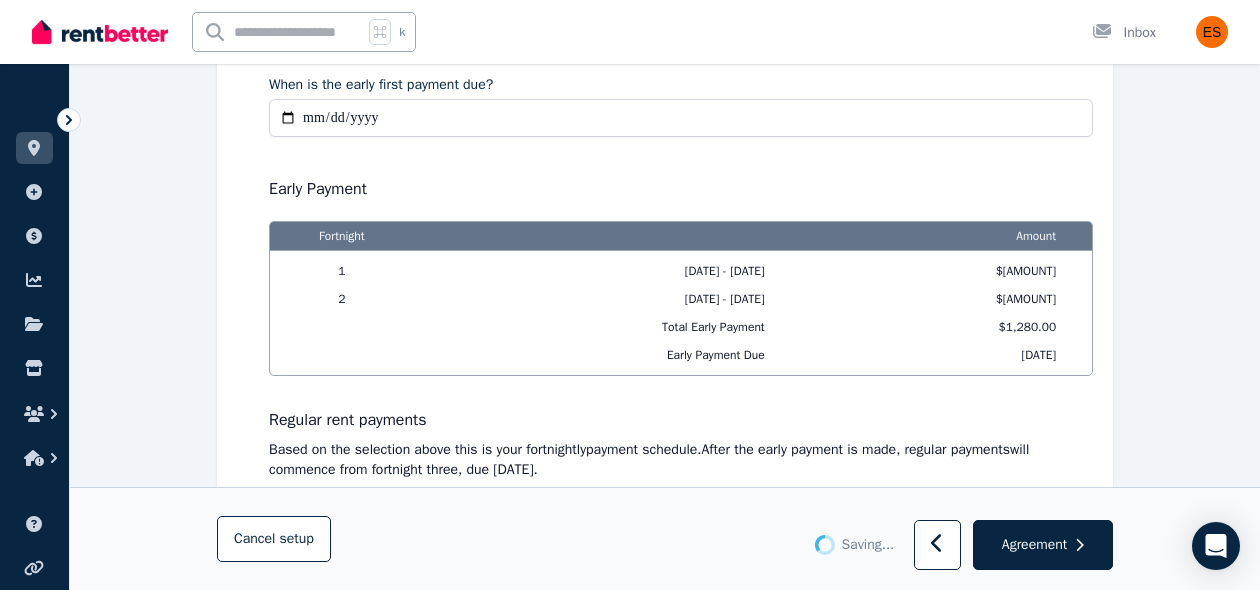 click on "**********" at bounding box center (681, 239) 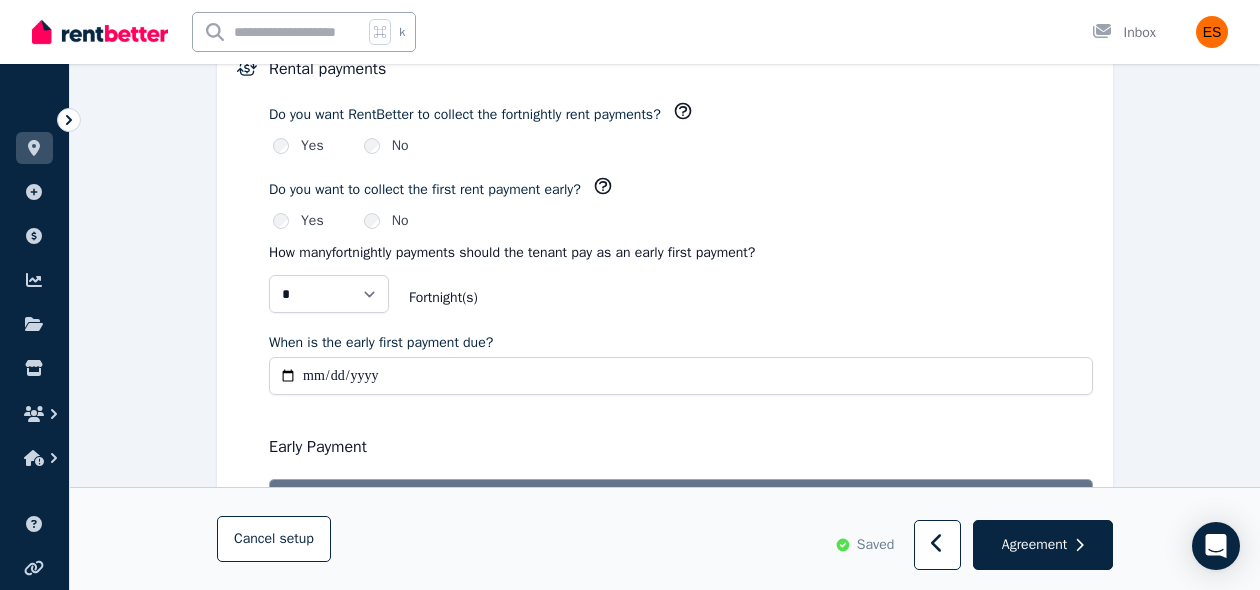scroll, scrollTop: 1350, scrollLeft: 0, axis: vertical 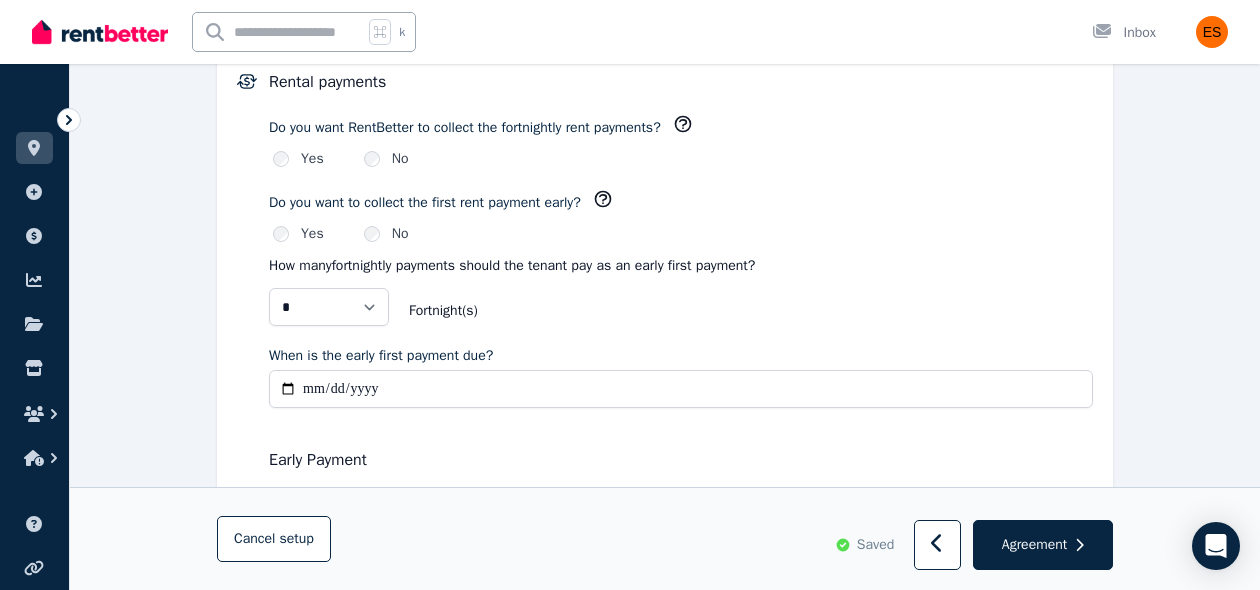 click 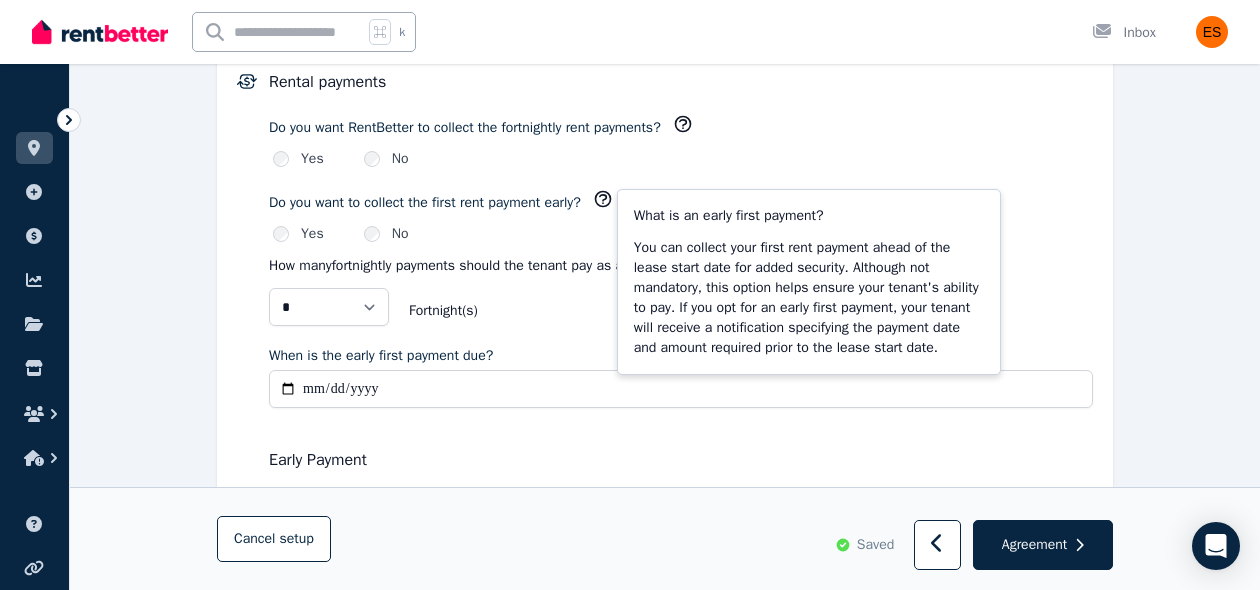click 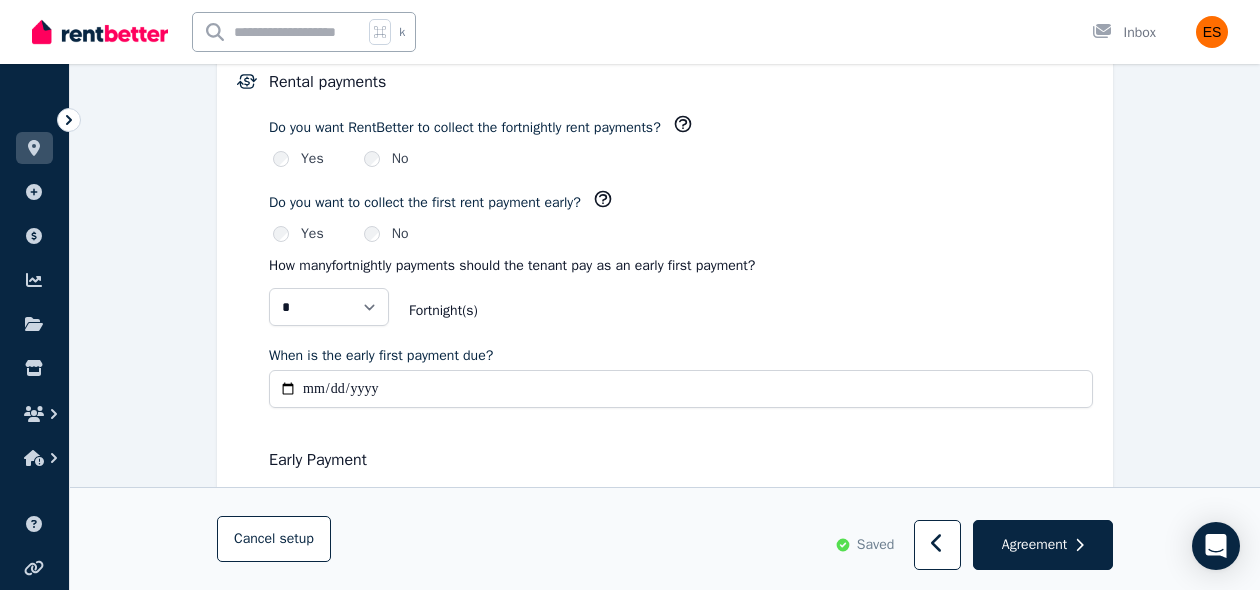 click 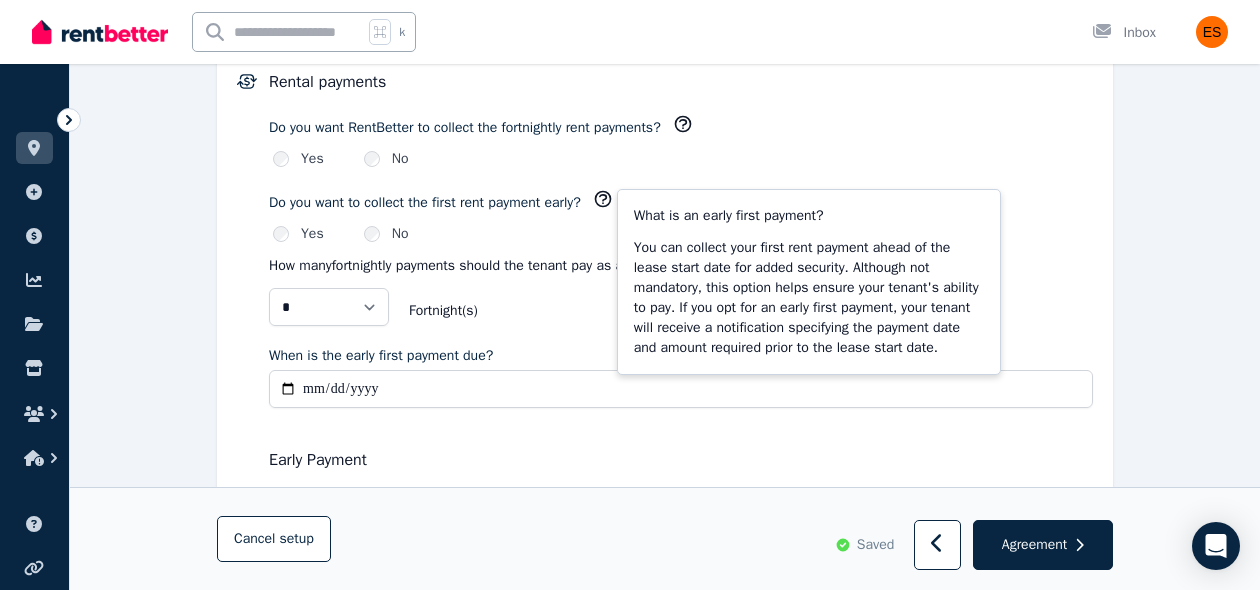 click 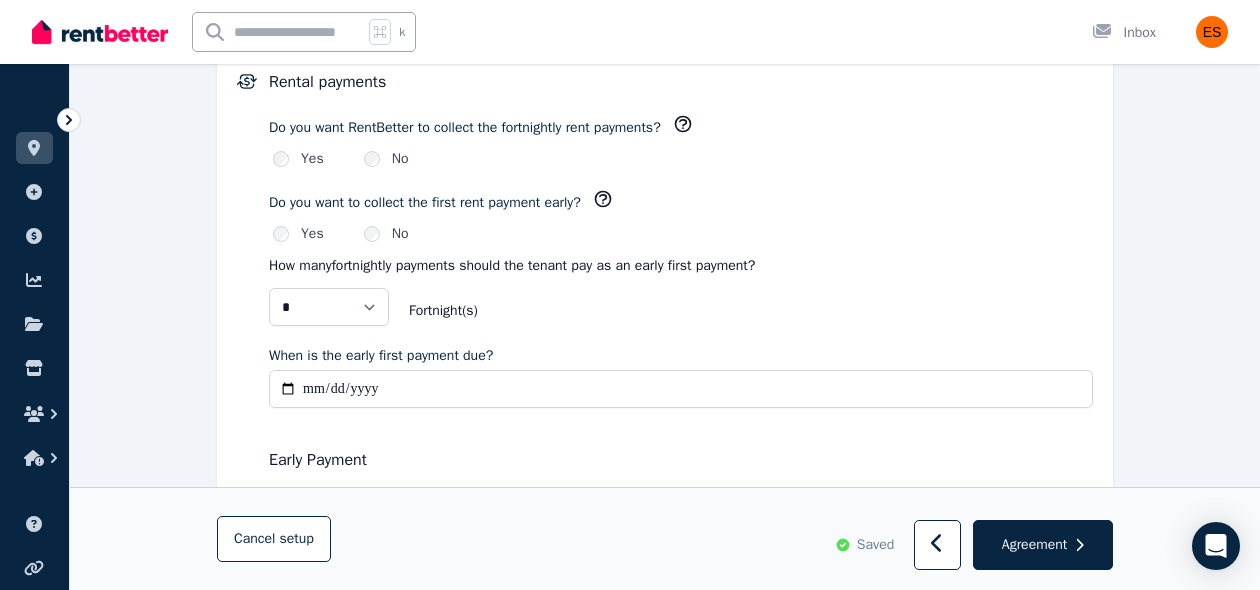 click on "**********" at bounding box center (681, 389) 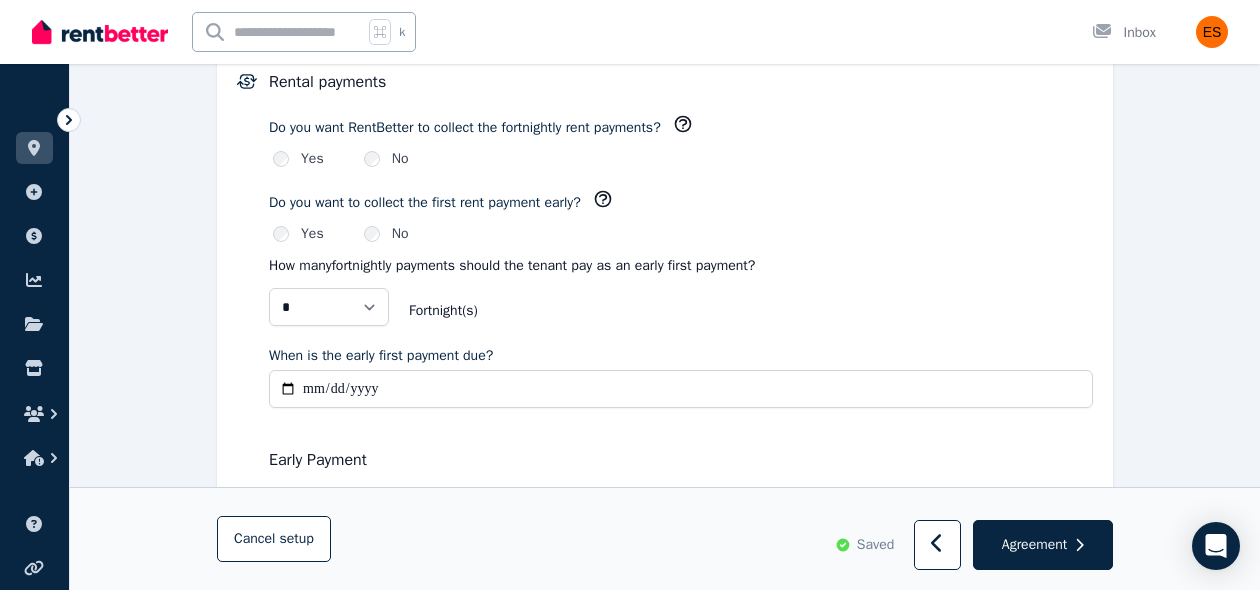 click on "**********" at bounding box center (681, 389) 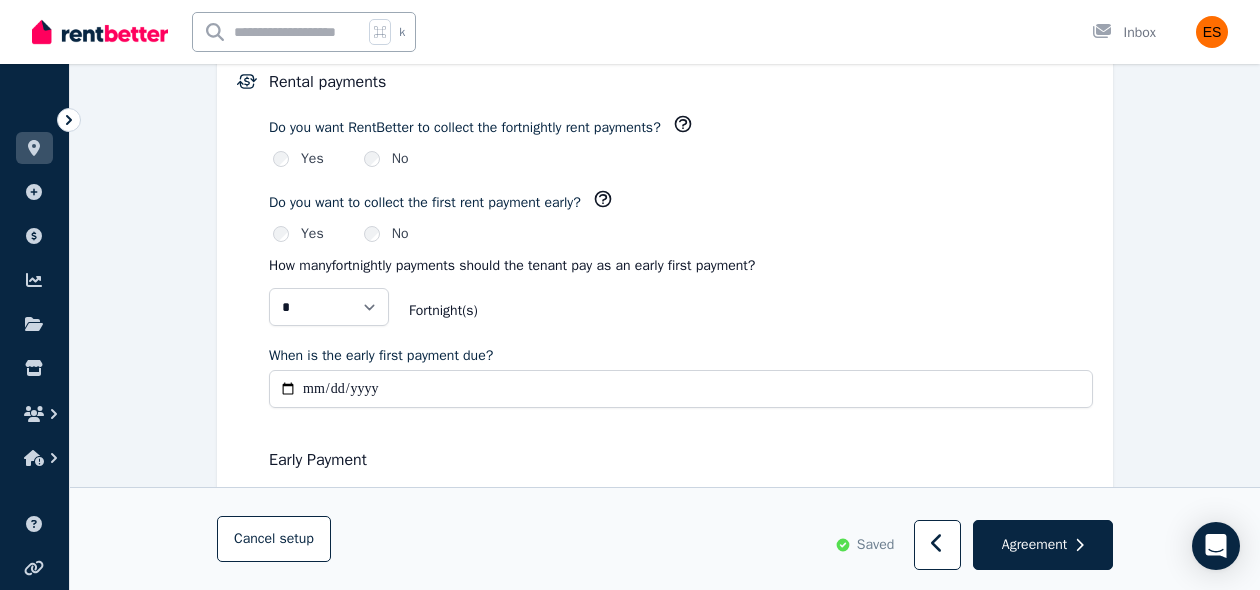 click on "* * Fortnight (s)" at bounding box center [681, 311] 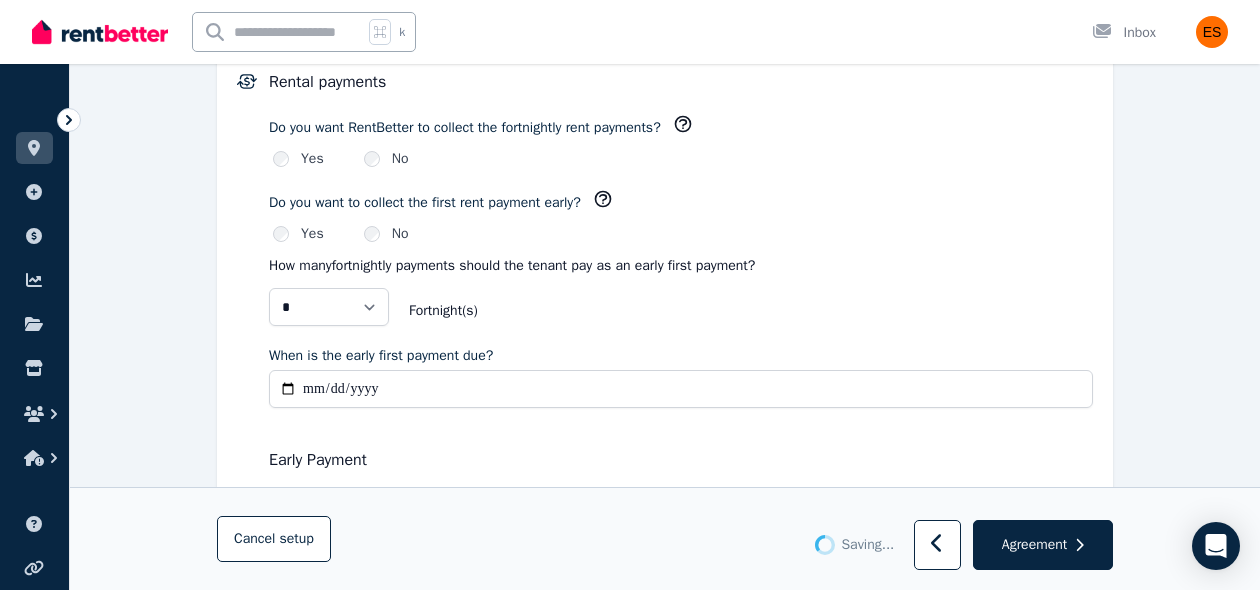 type on "**********" 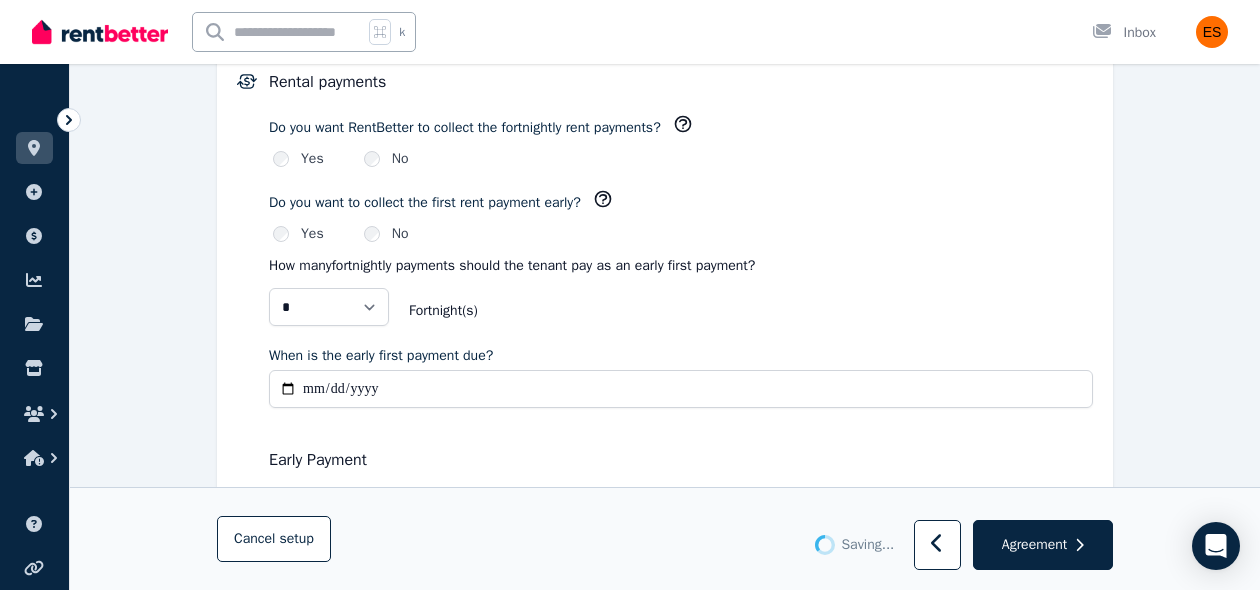 click on "Early Payment Fortnight Amount 1 [DATE] - [DATE] $[AMOUNT] 2 [DATE] - [DATE] $[AMOUNT] Total Early Payment $[AMOUNT] Early Payment Due [DATE]" at bounding box center [681, 537] 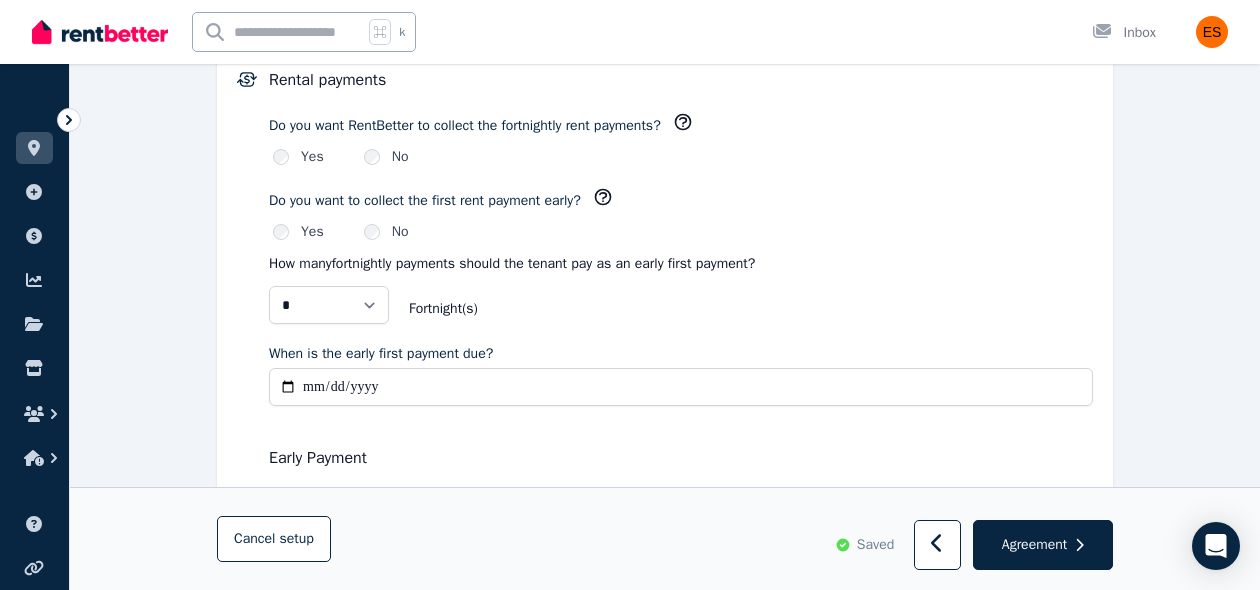 scroll, scrollTop: 1353, scrollLeft: 0, axis: vertical 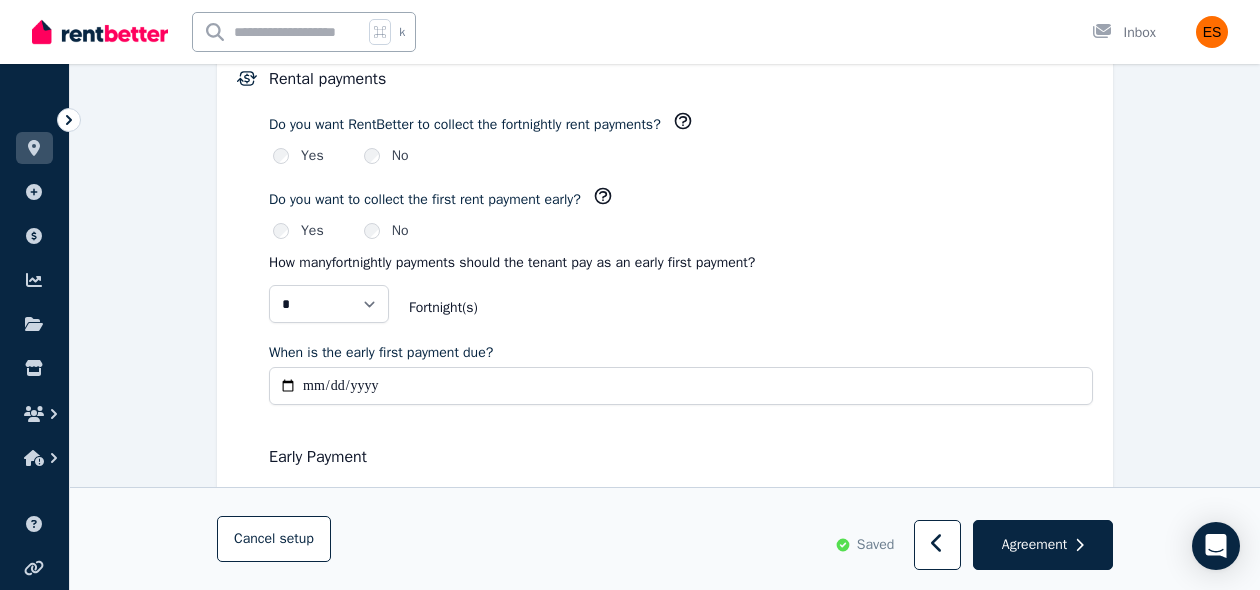 click on "No" at bounding box center [386, 231] 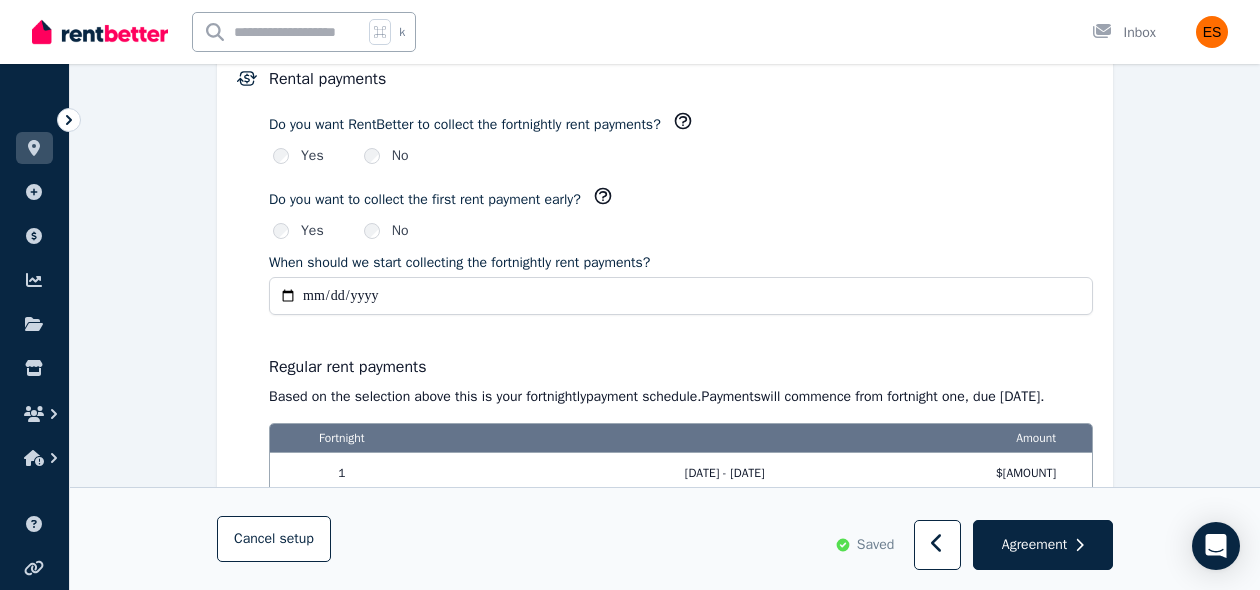 click on "**********" at bounding box center [681, 296] 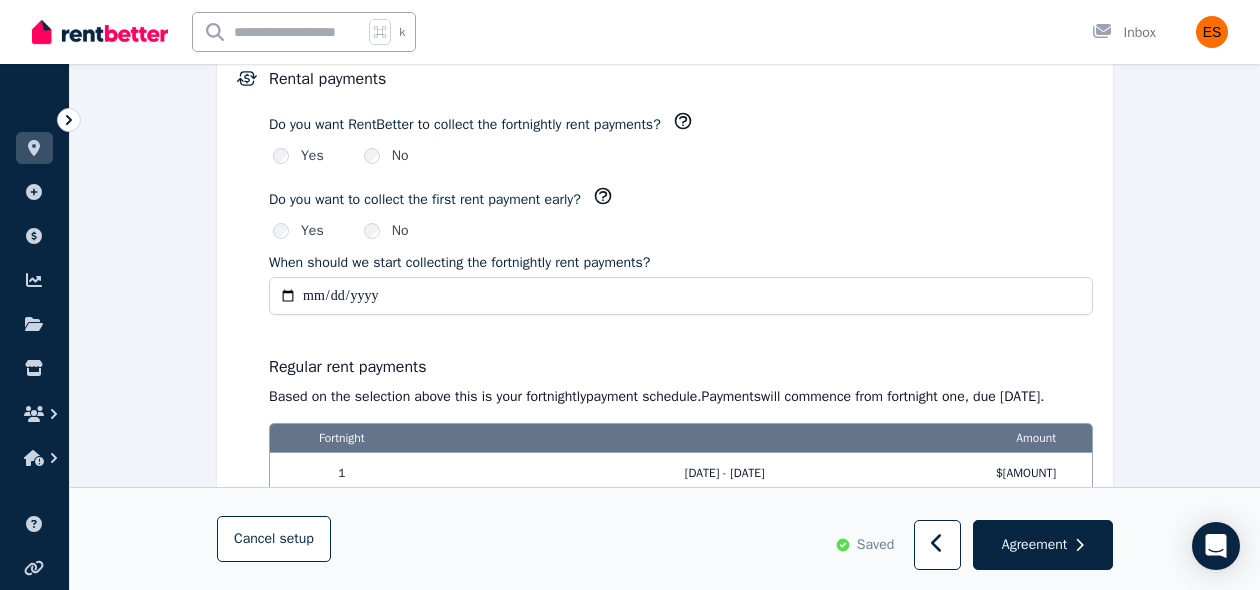 type on "**********" 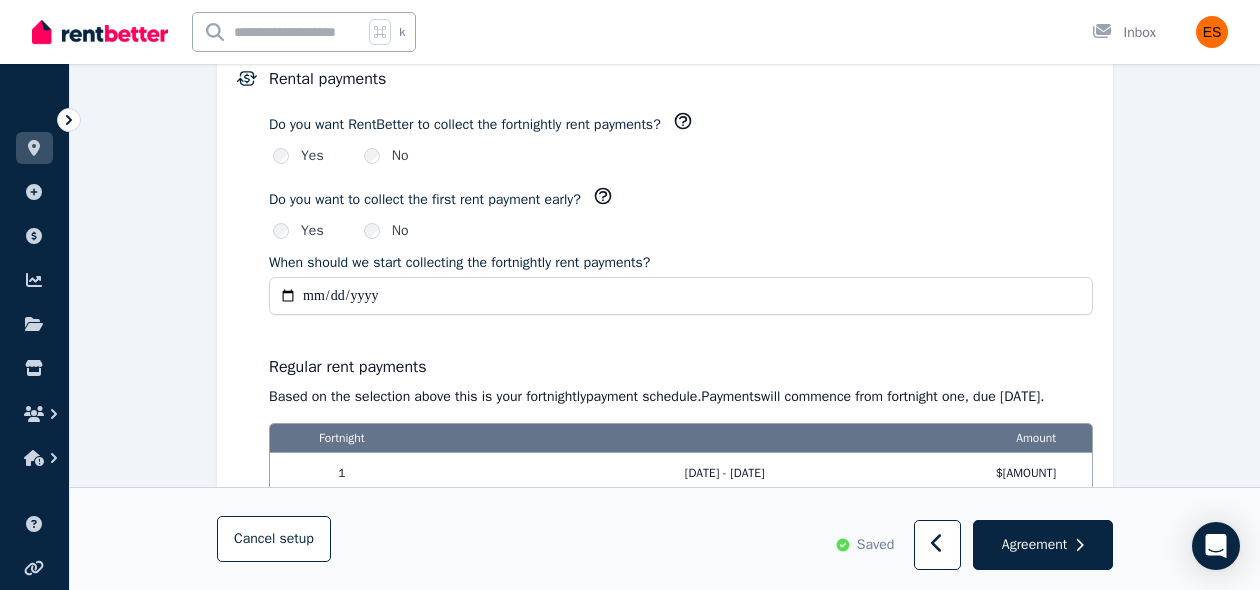 click on "**********" at bounding box center [681, 336] 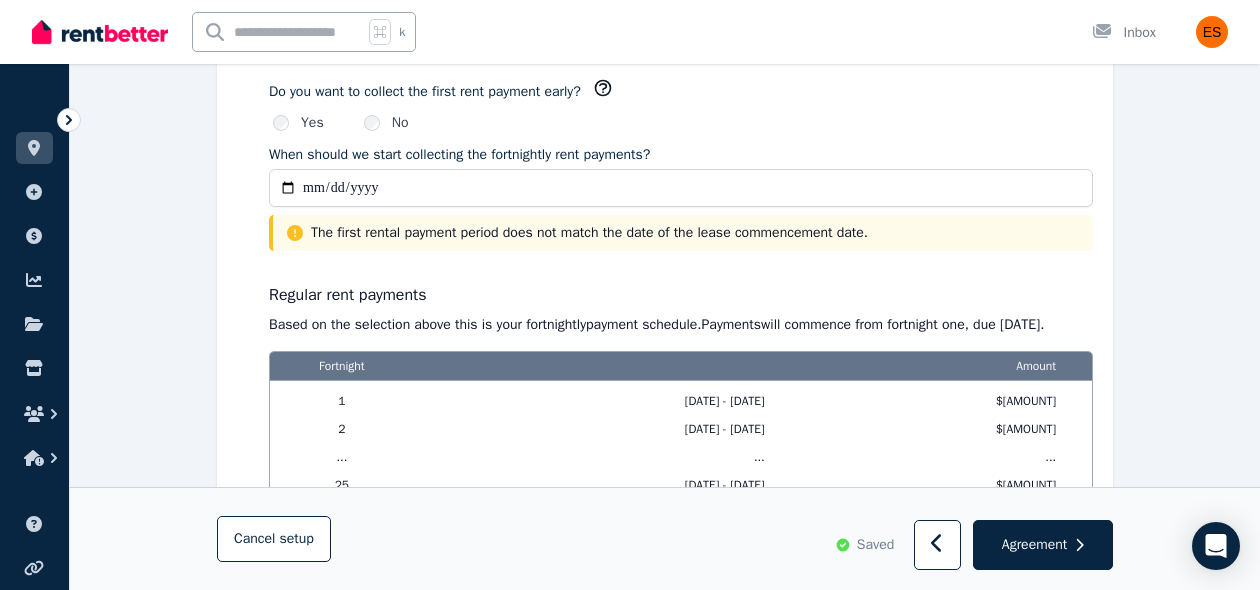 scroll, scrollTop: 1519, scrollLeft: 0, axis: vertical 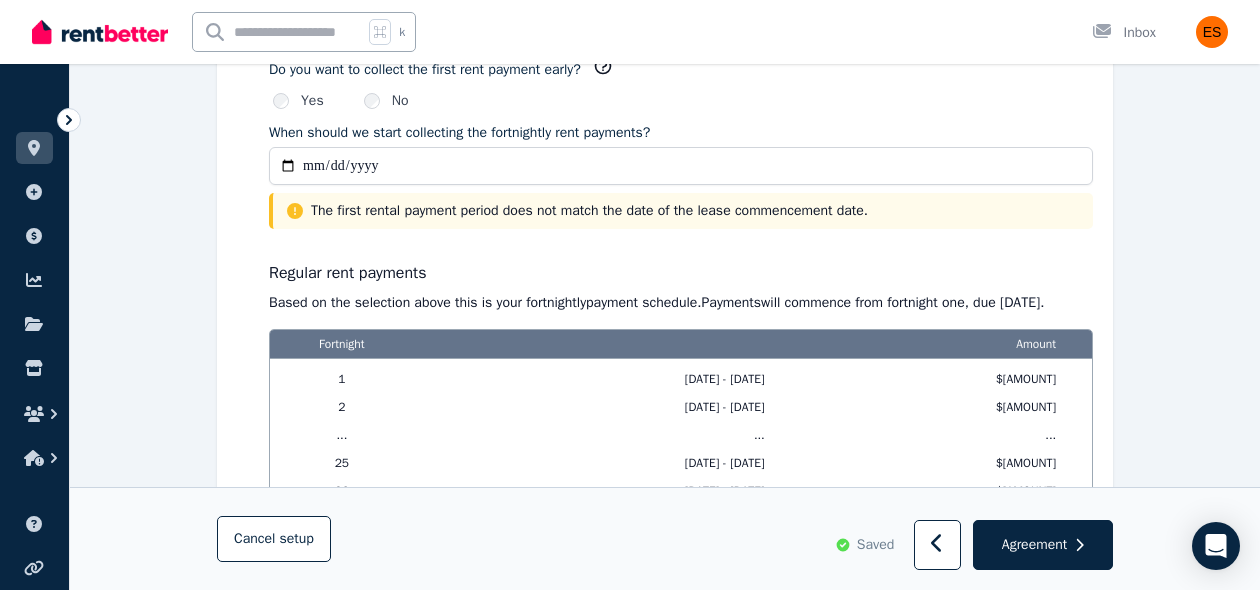 click 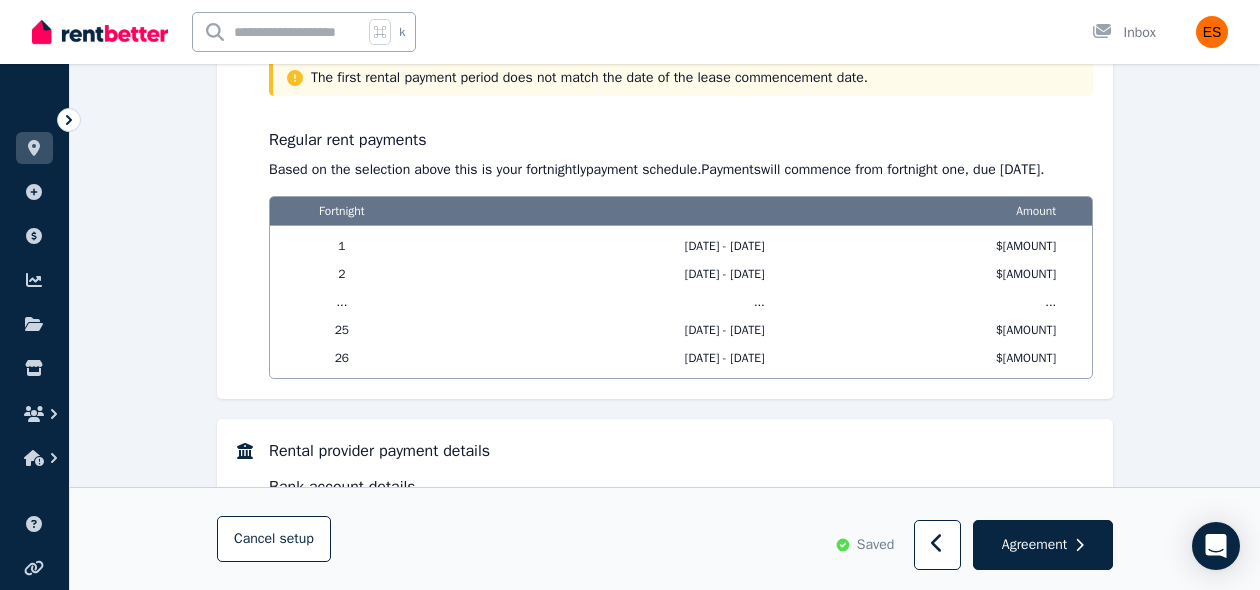 scroll, scrollTop: 1844, scrollLeft: 0, axis: vertical 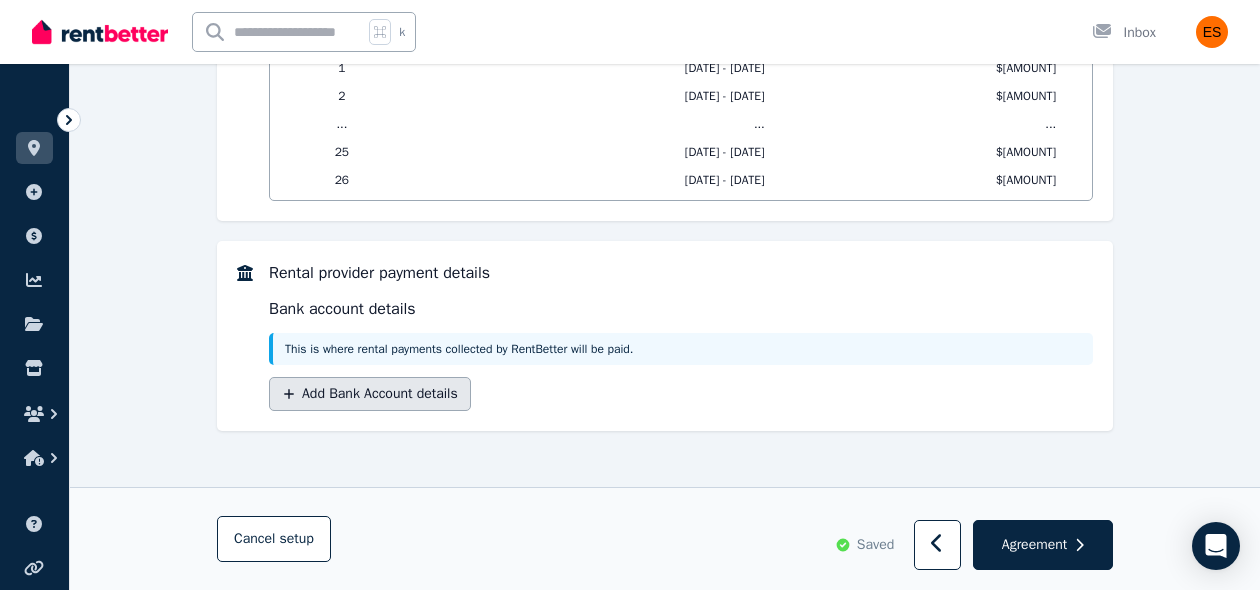 click on "Add Bank Account details" at bounding box center (370, 394) 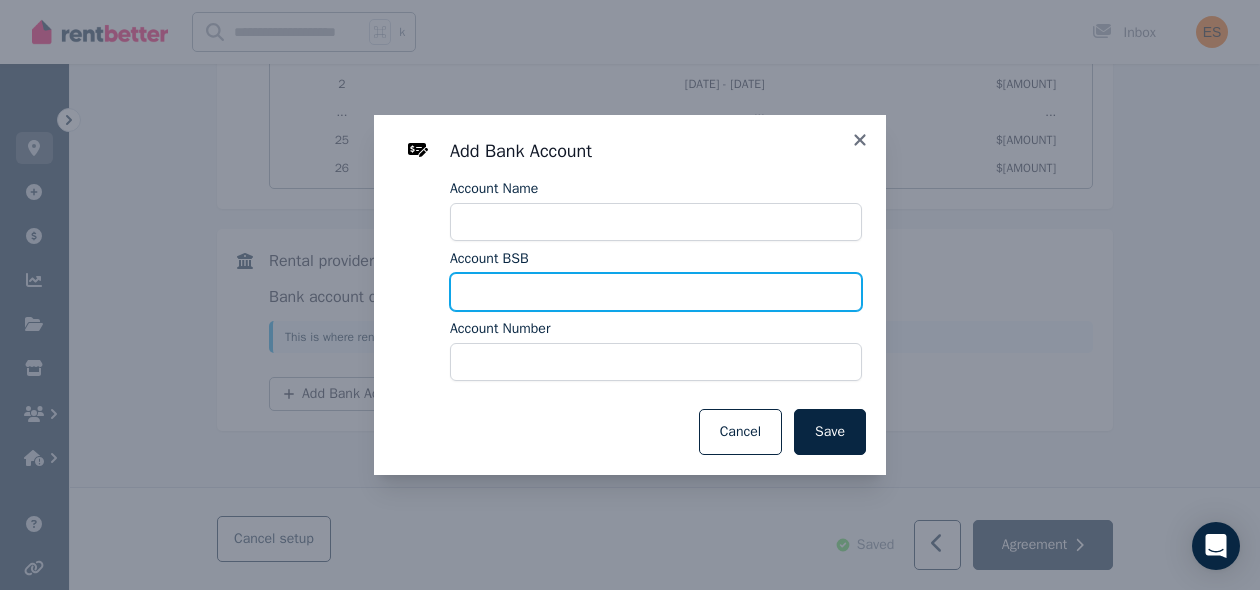 click on "Account BSB" at bounding box center (656, 292) 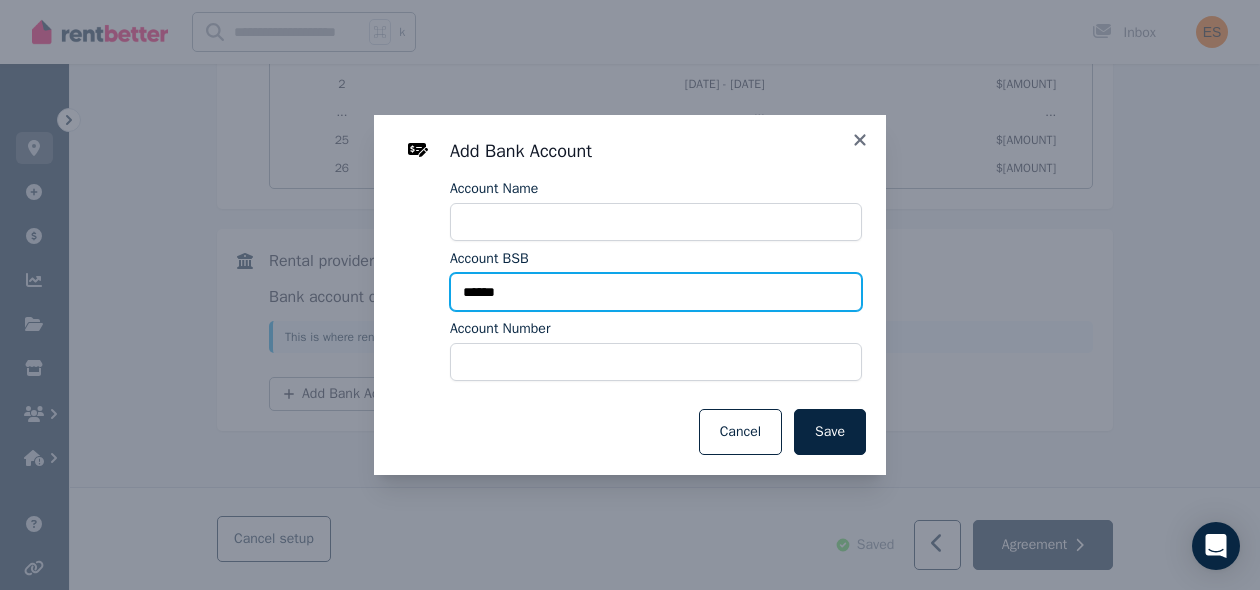 type on "******" 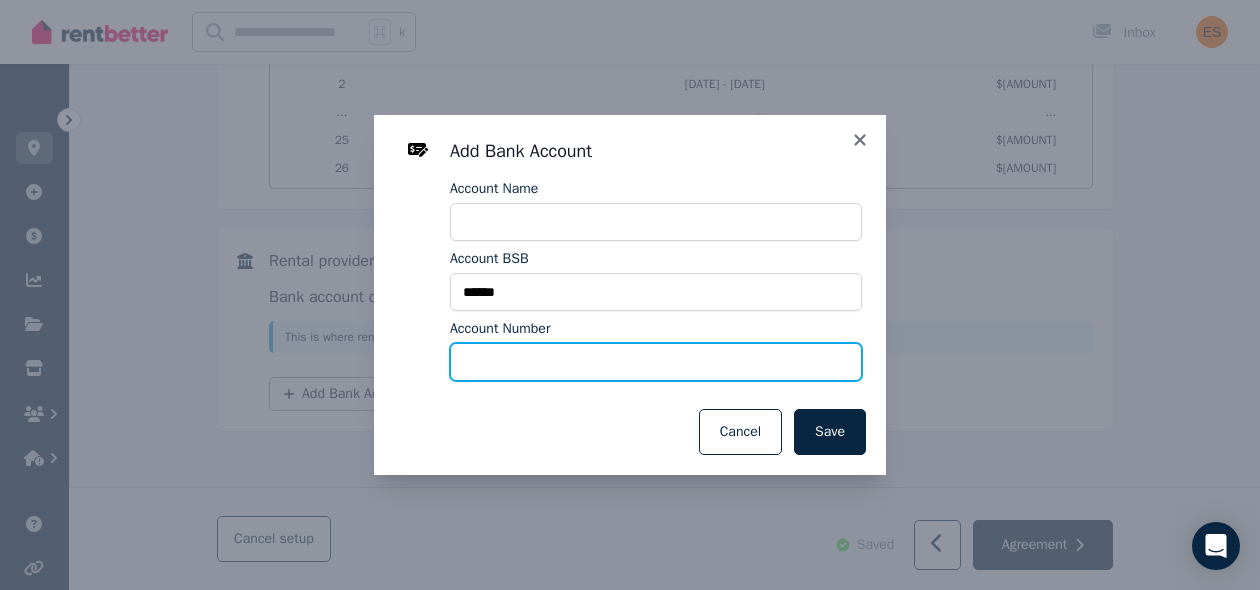 click on "Account Number" at bounding box center (656, 362) 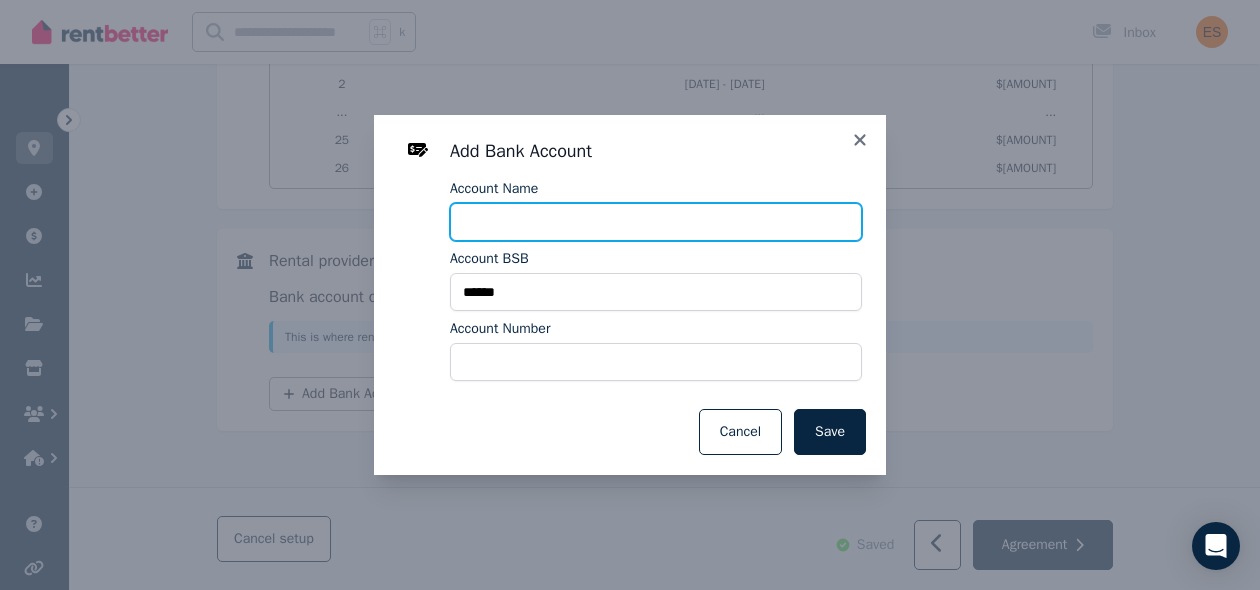 click on "Account Name" at bounding box center (656, 222) 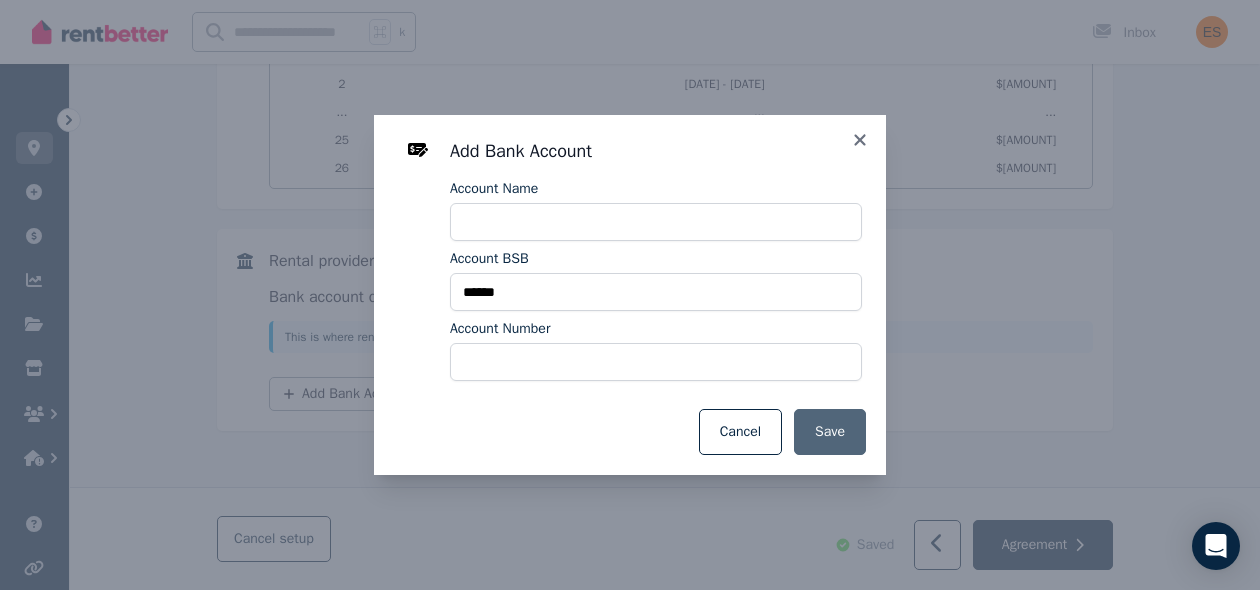 click on "Save" at bounding box center [830, 432] 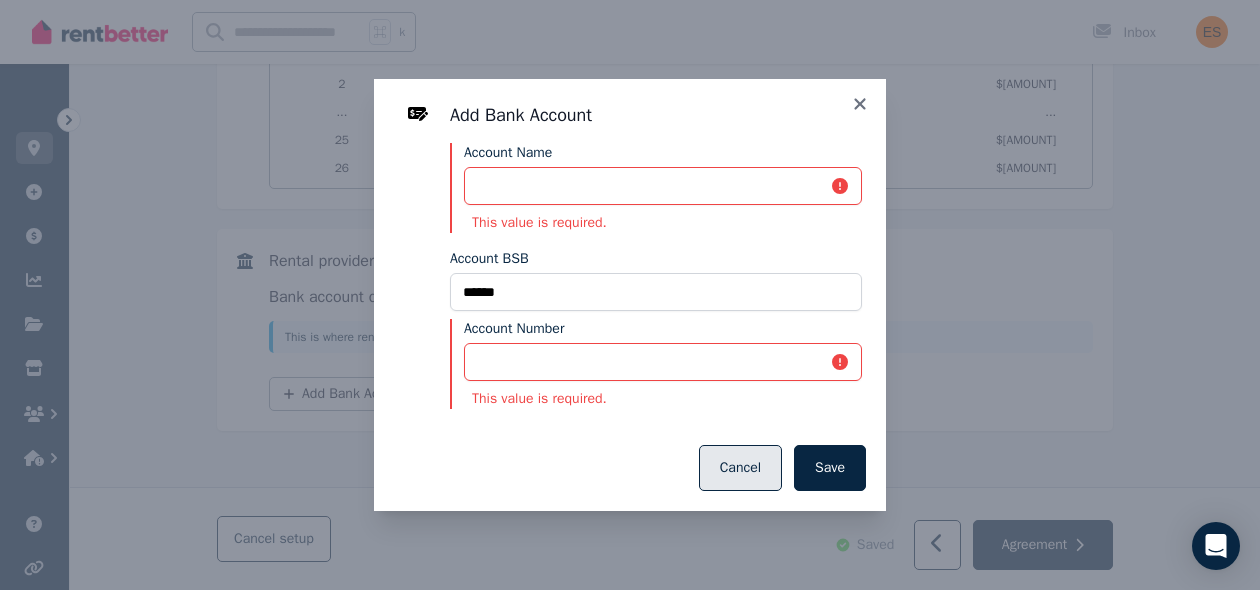 click on "Cancel" at bounding box center (740, 468) 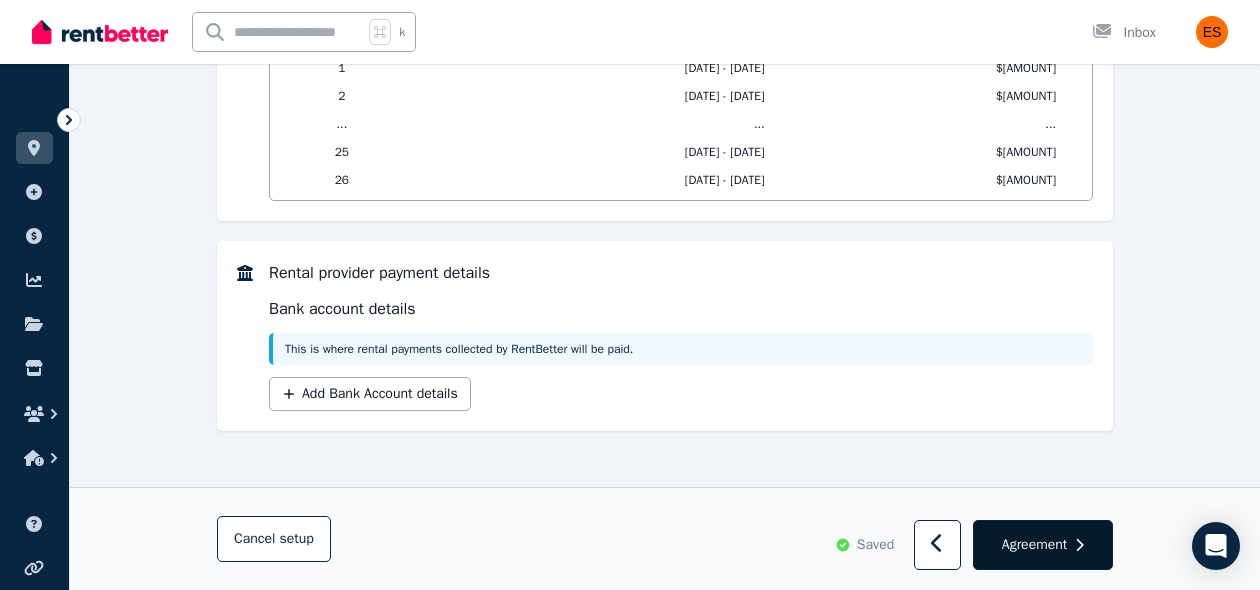 click on "Agreement" at bounding box center [1034, 545] 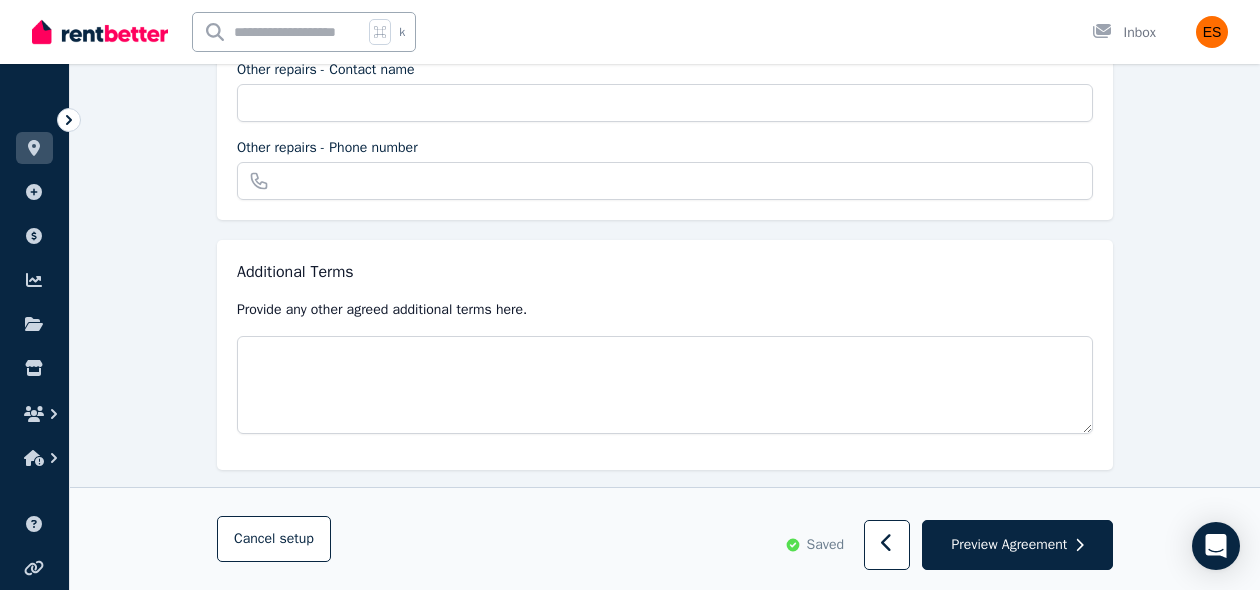 scroll, scrollTop: 865, scrollLeft: 0, axis: vertical 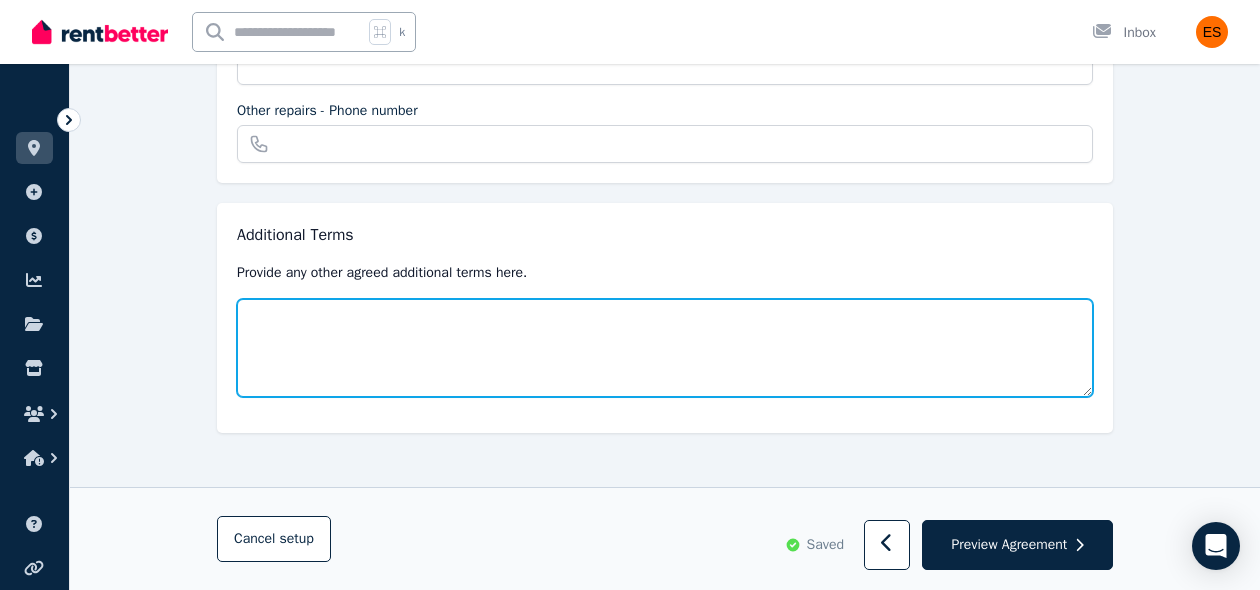 click at bounding box center [665, 348] 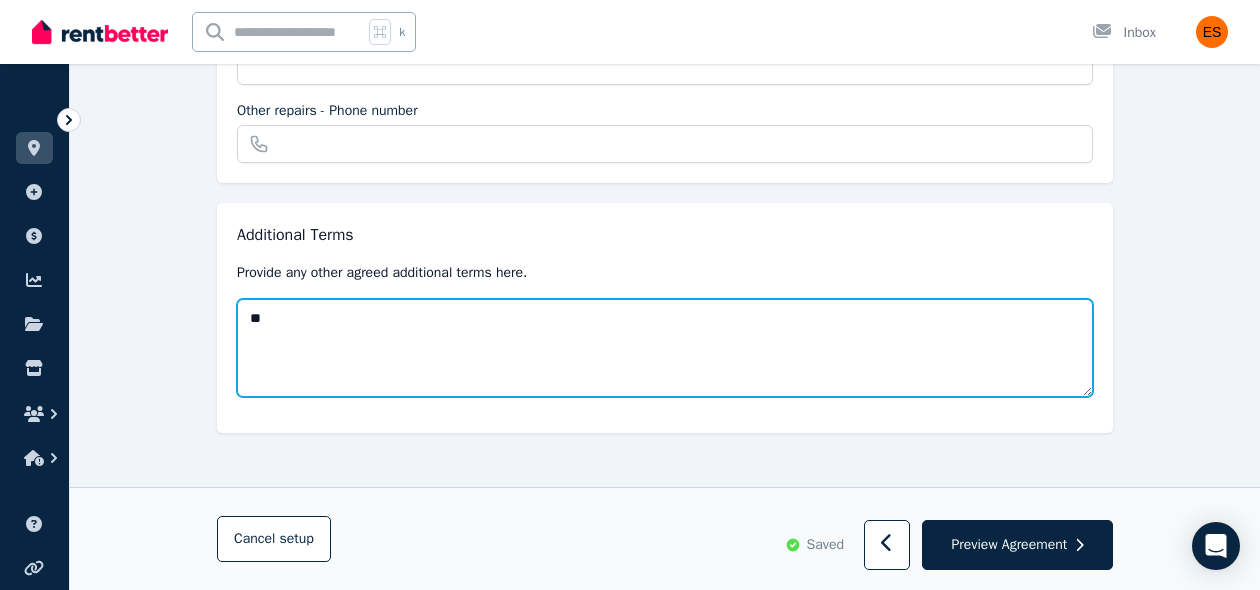 type on "*" 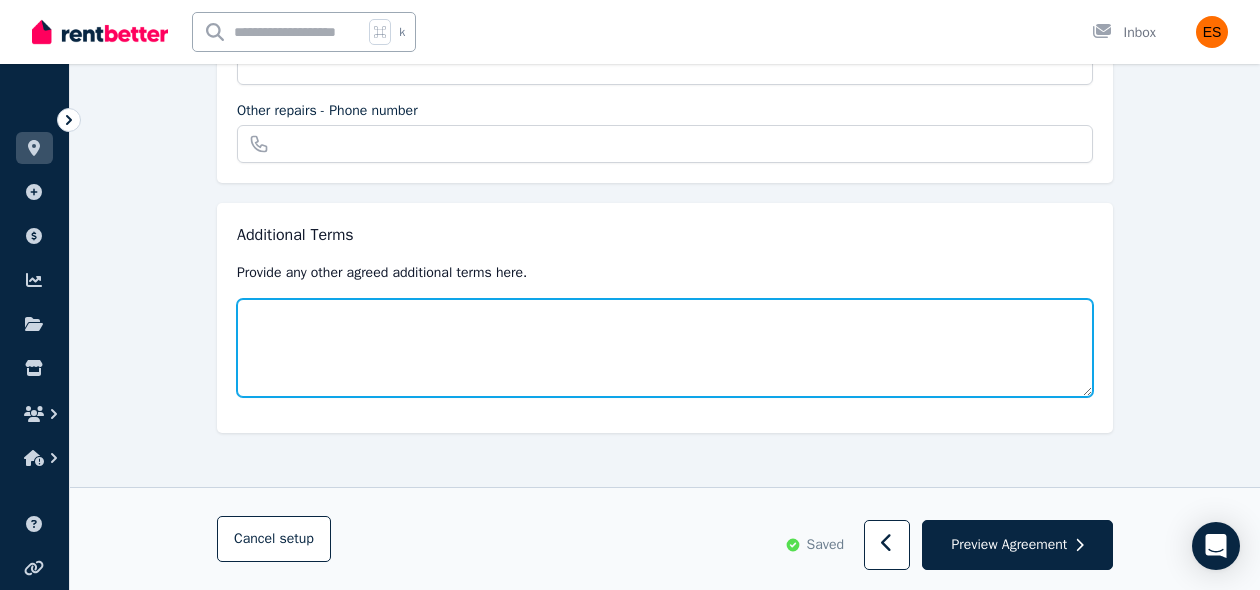 type on "*" 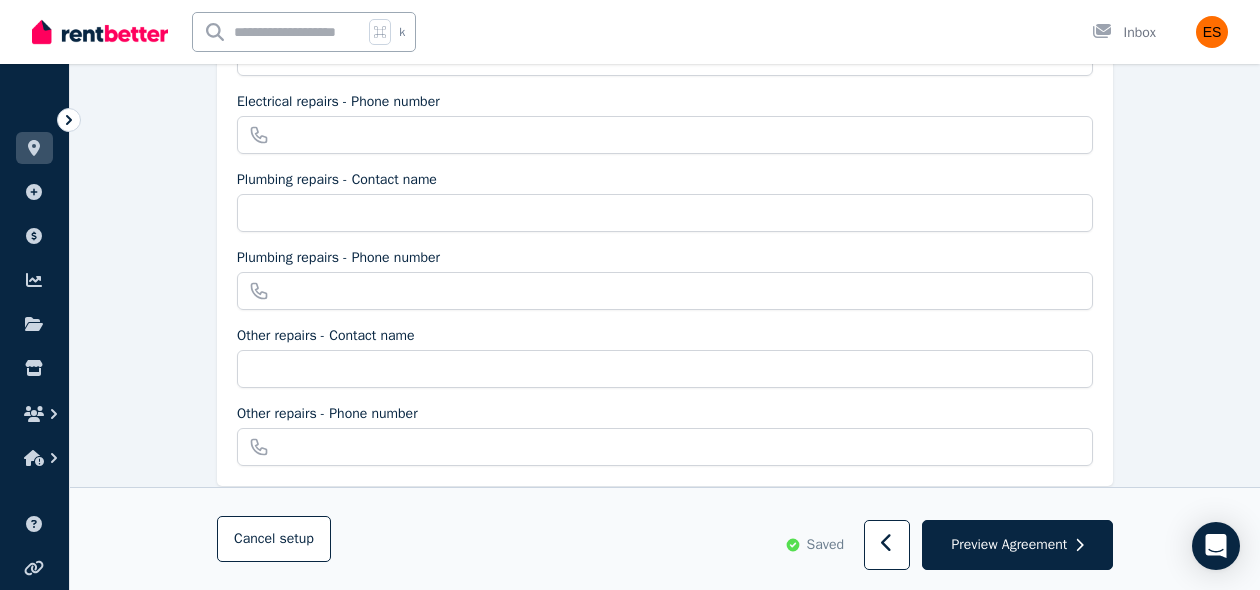 scroll, scrollTop: 568, scrollLeft: 0, axis: vertical 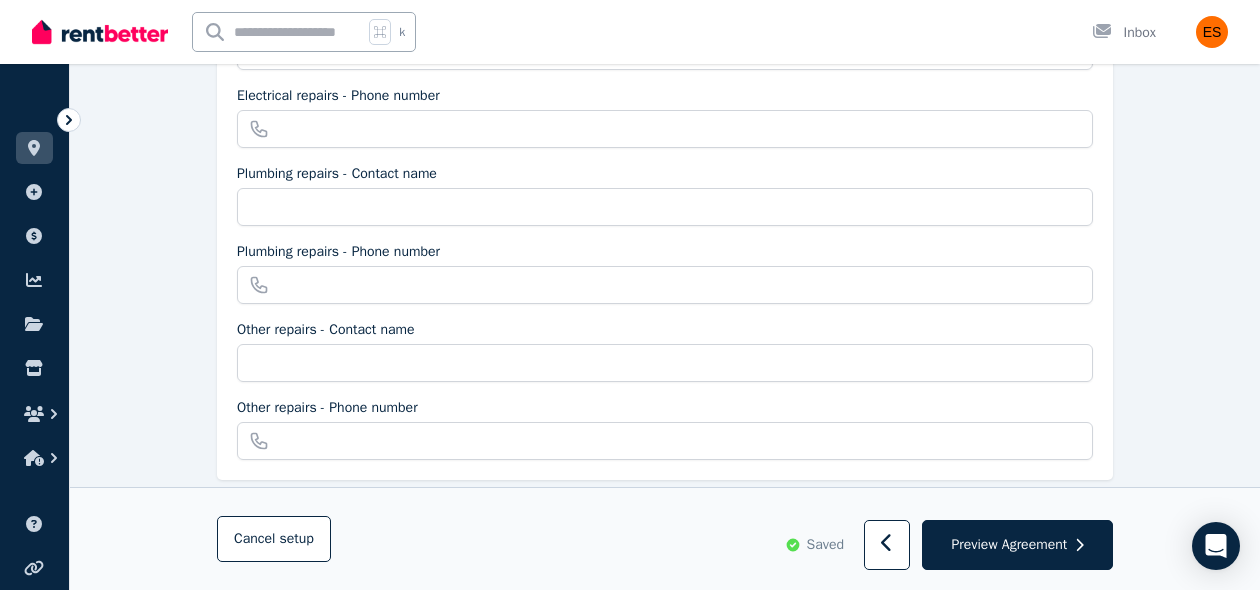type on "**********" 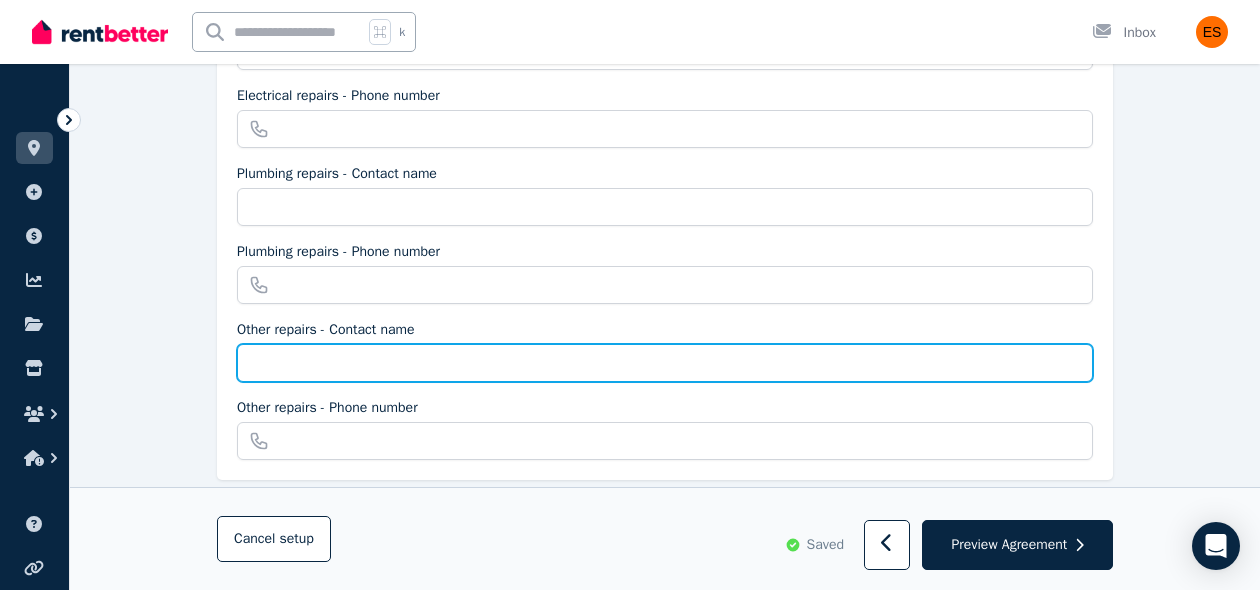 click on "Other repairs - Contact name" at bounding box center [665, 363] 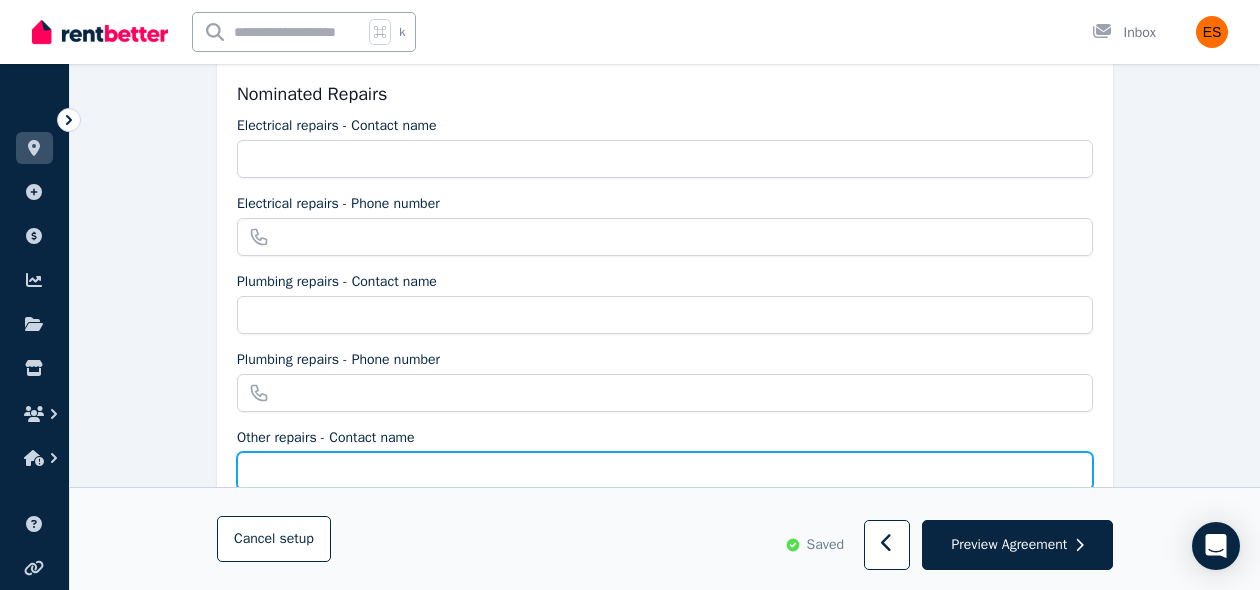 scroll, scrollTop: 459, scrollLeft: 0, axis: vertical 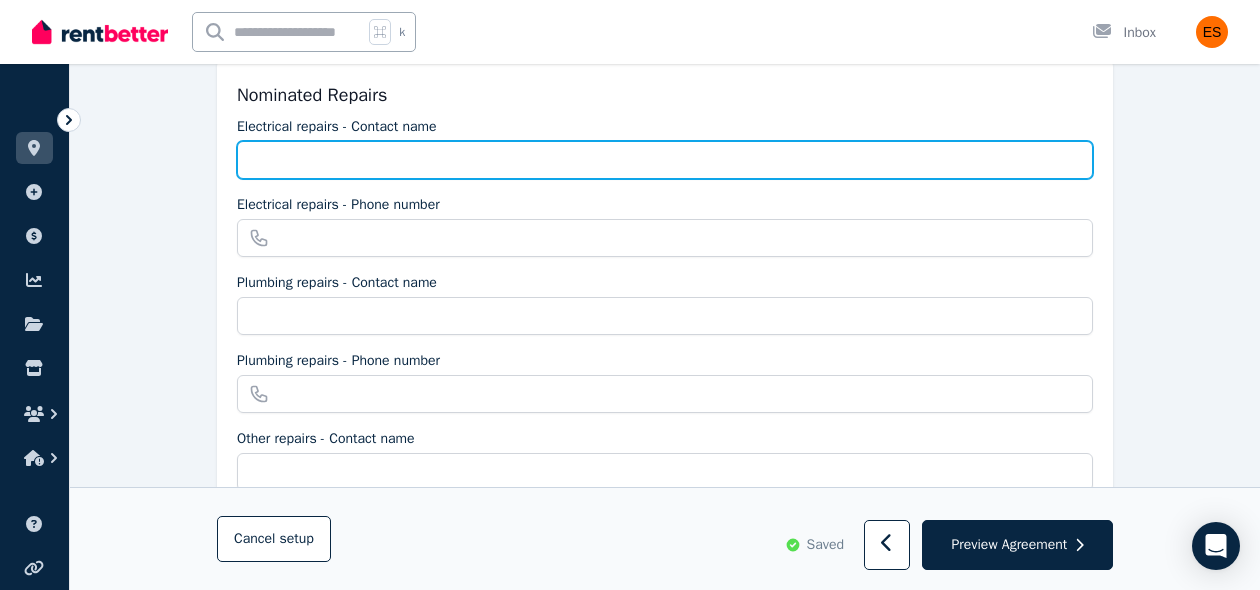 click on "Electrical repairs - Contact name" at bounding box center (665, 160) 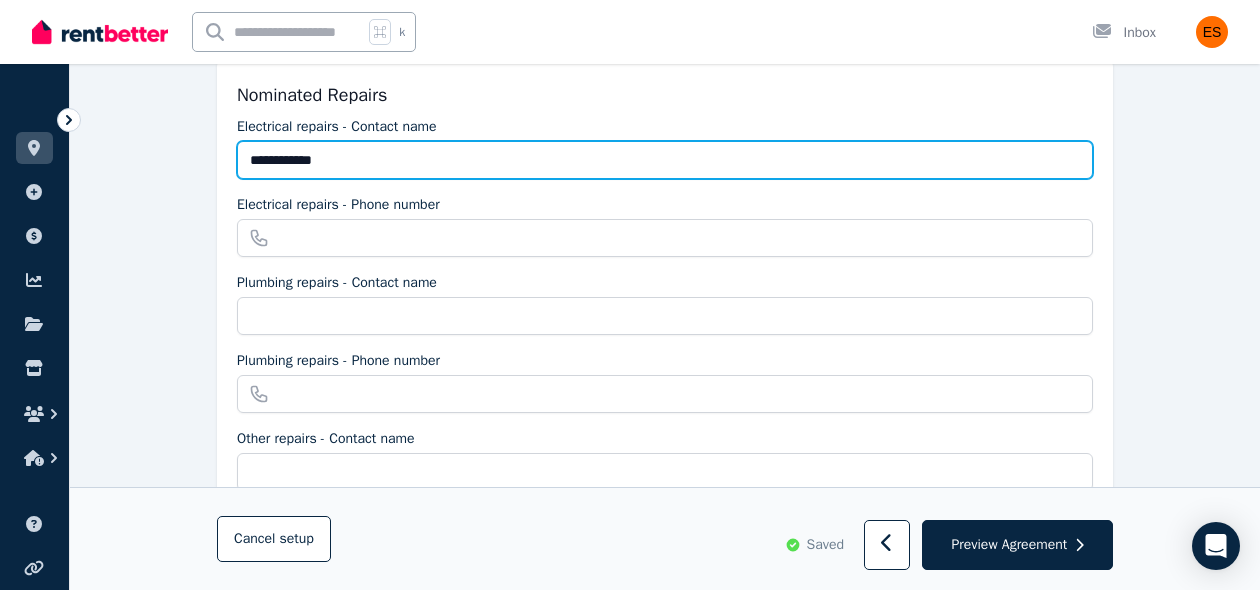 type on "**********" 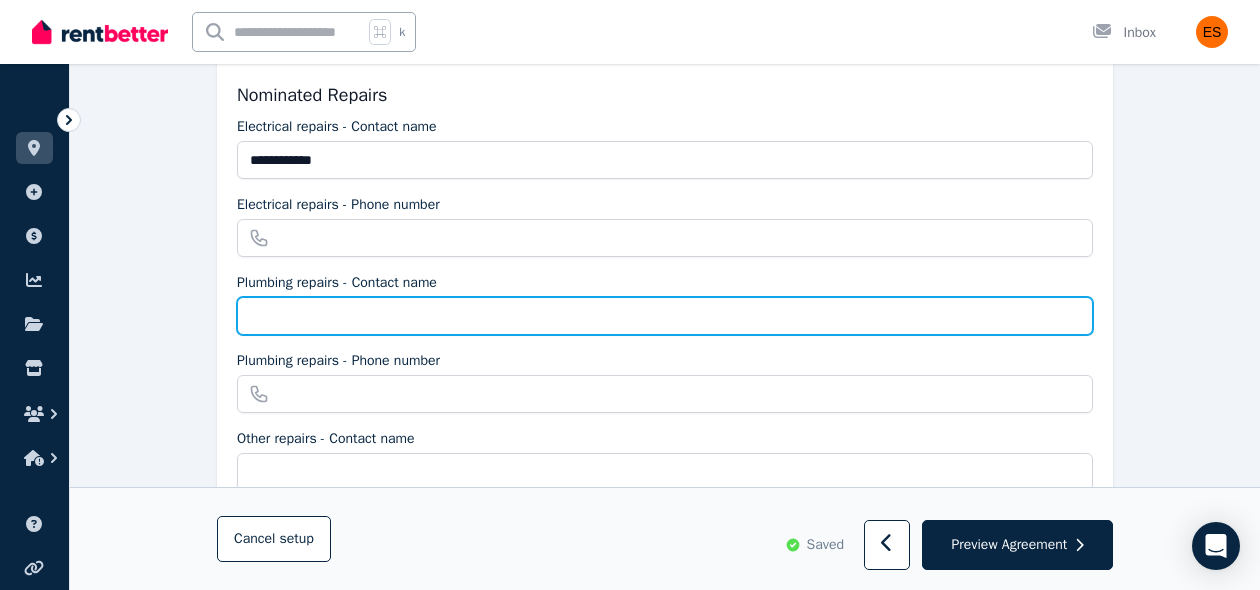 click on "Plumbing repairs - Contact name" at bounding box center (665, 316) 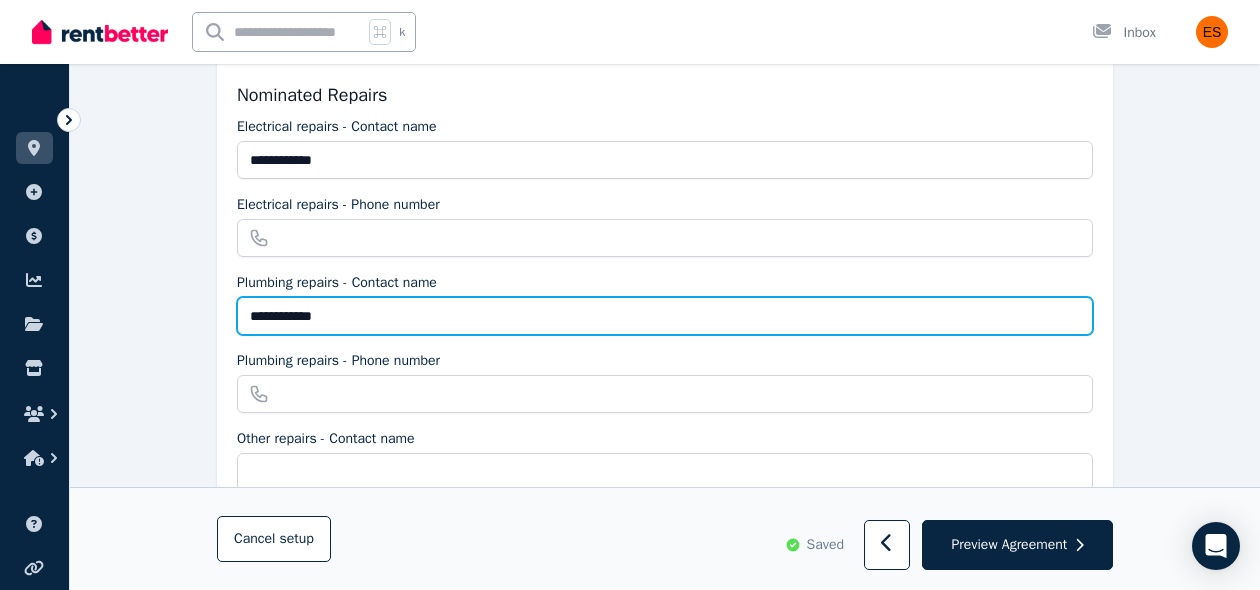 type on "**********" 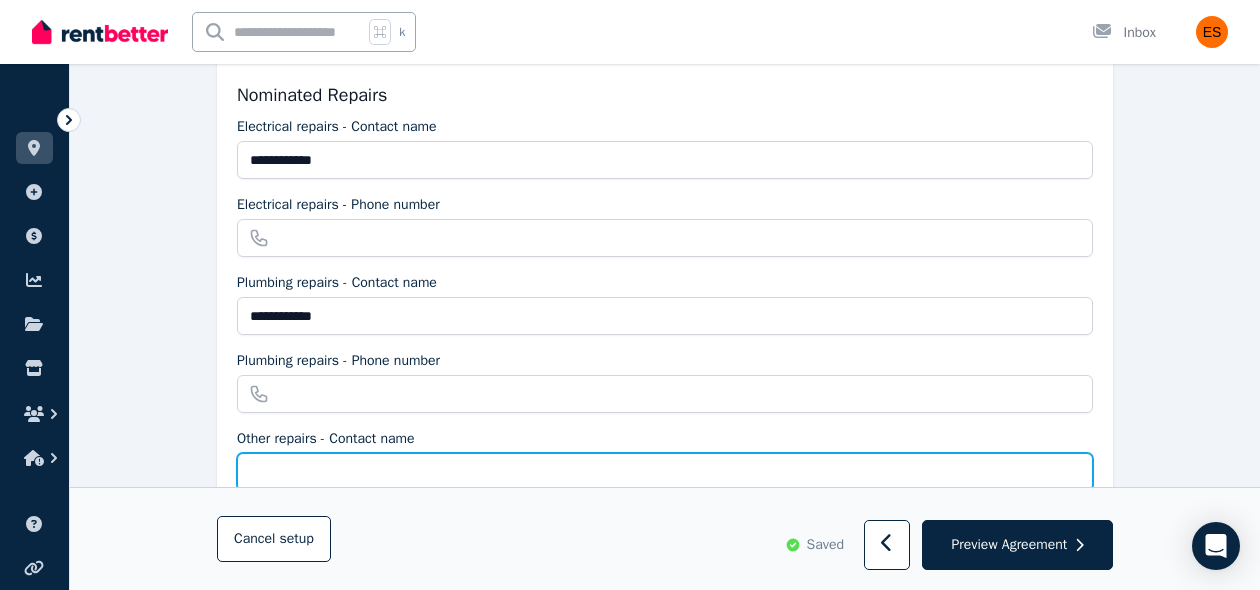 click on "Other repairs - Contact name" at bounding box center (665, 472) 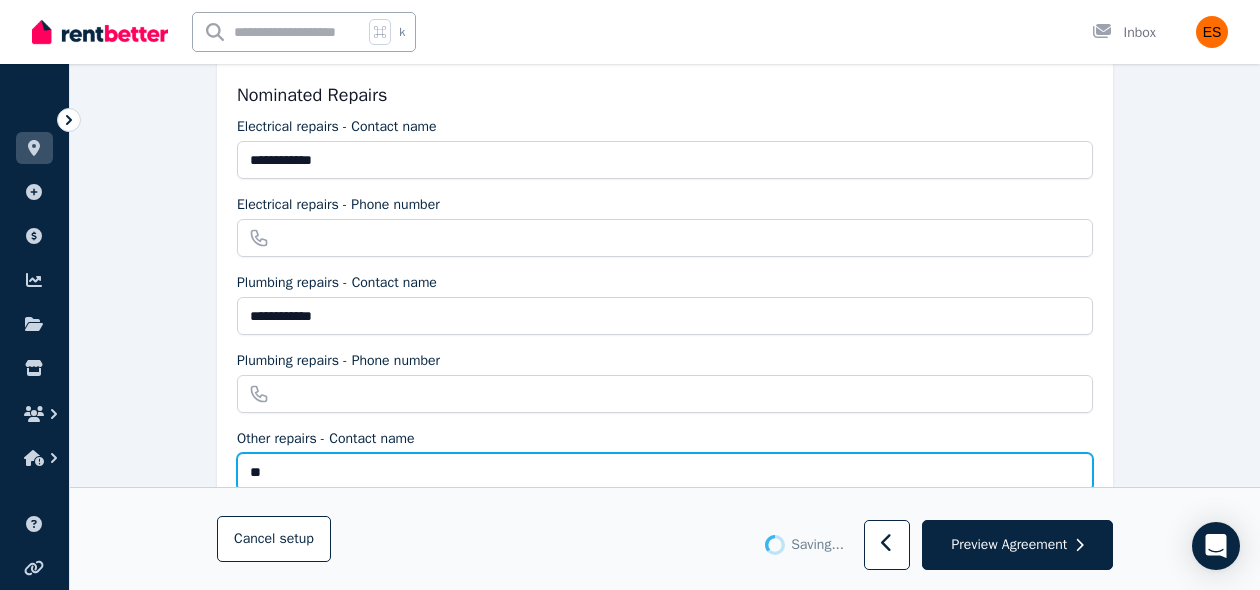 type on "***" 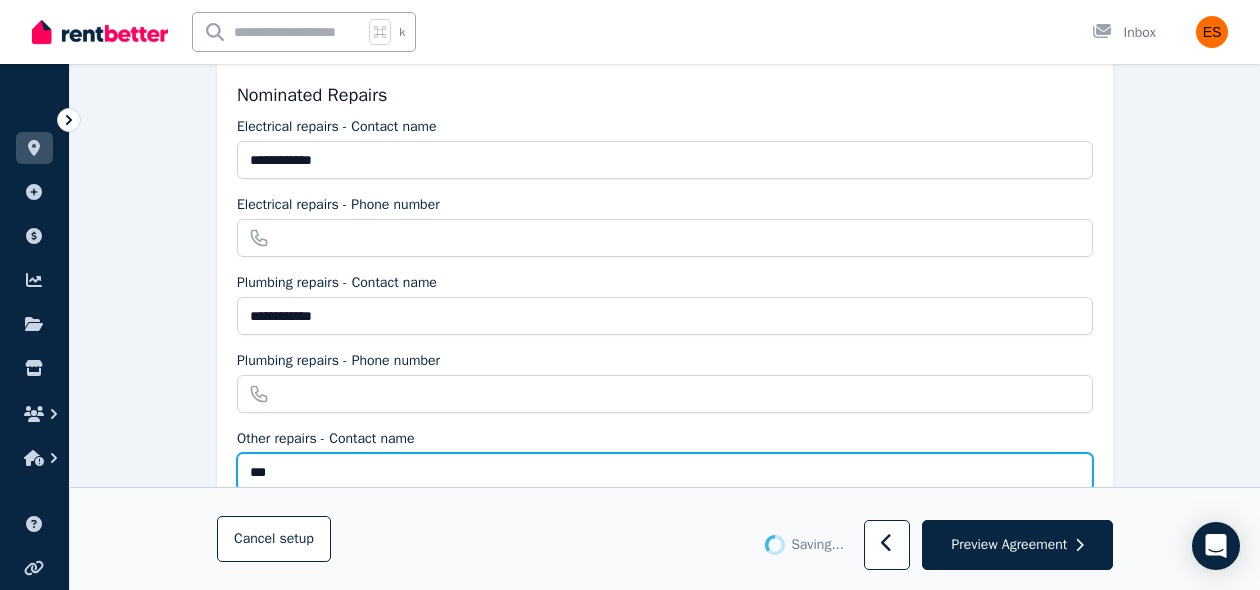 type 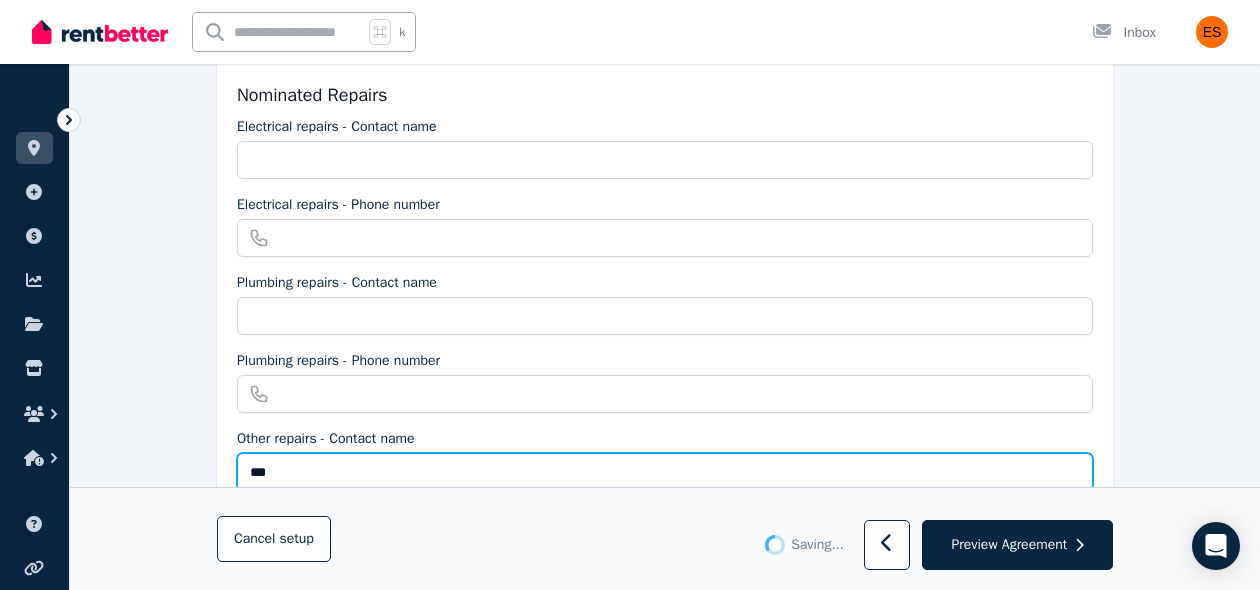 type on "**********" 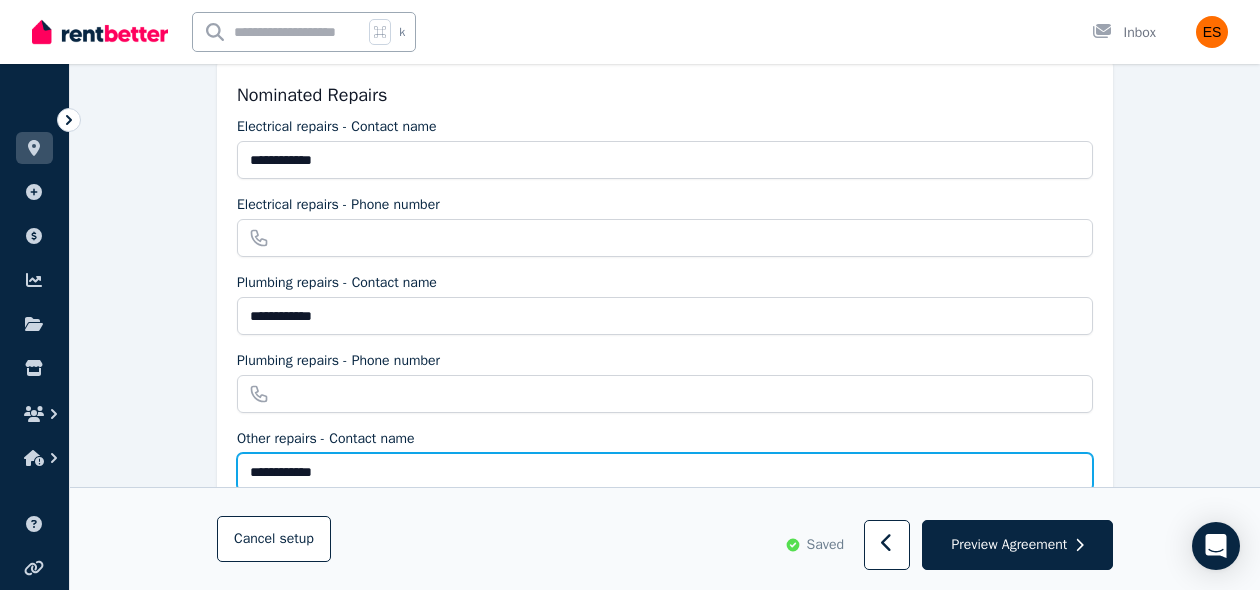 type on "**********" 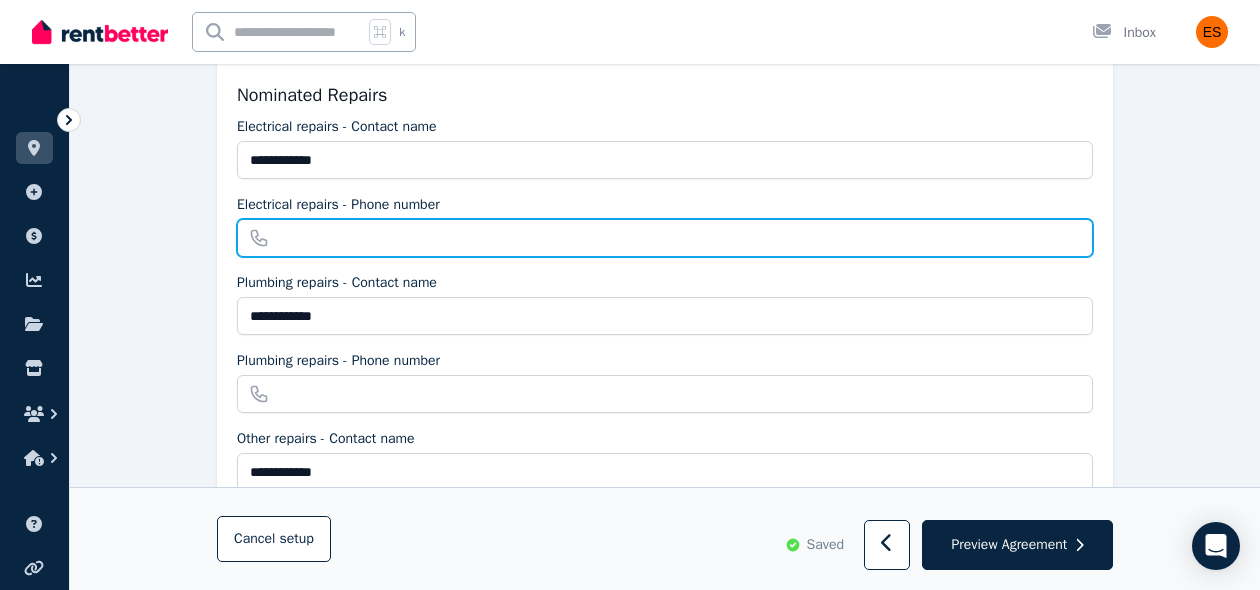 click on "Electrical repairs - Phone number" at bounding box center (665, 238) 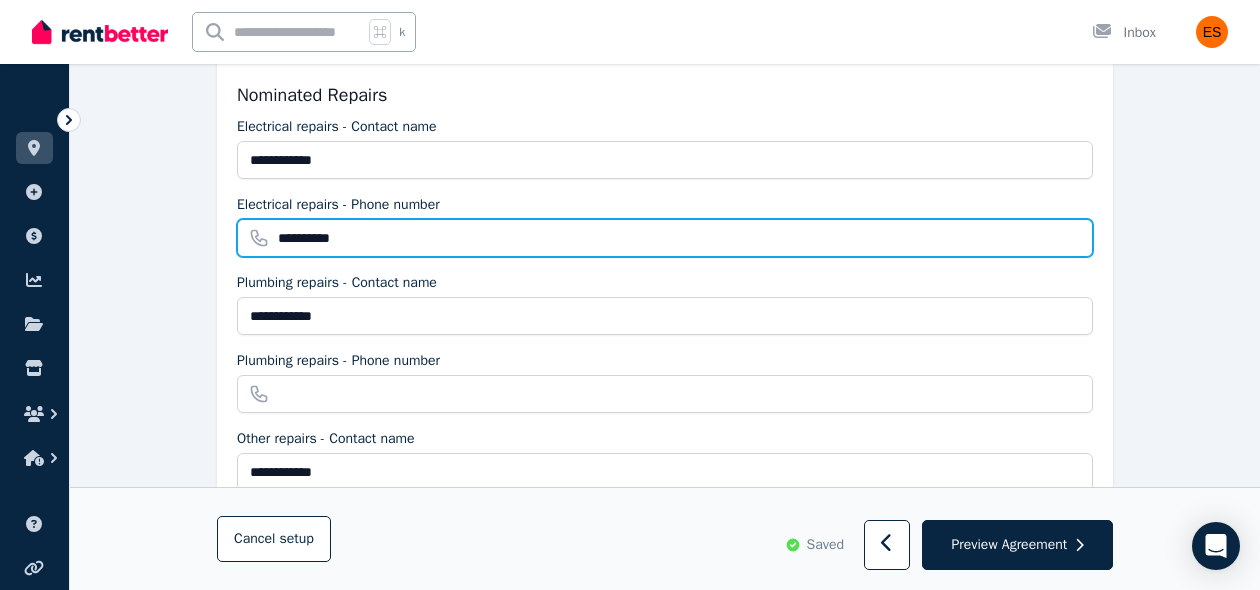 type on "**********" 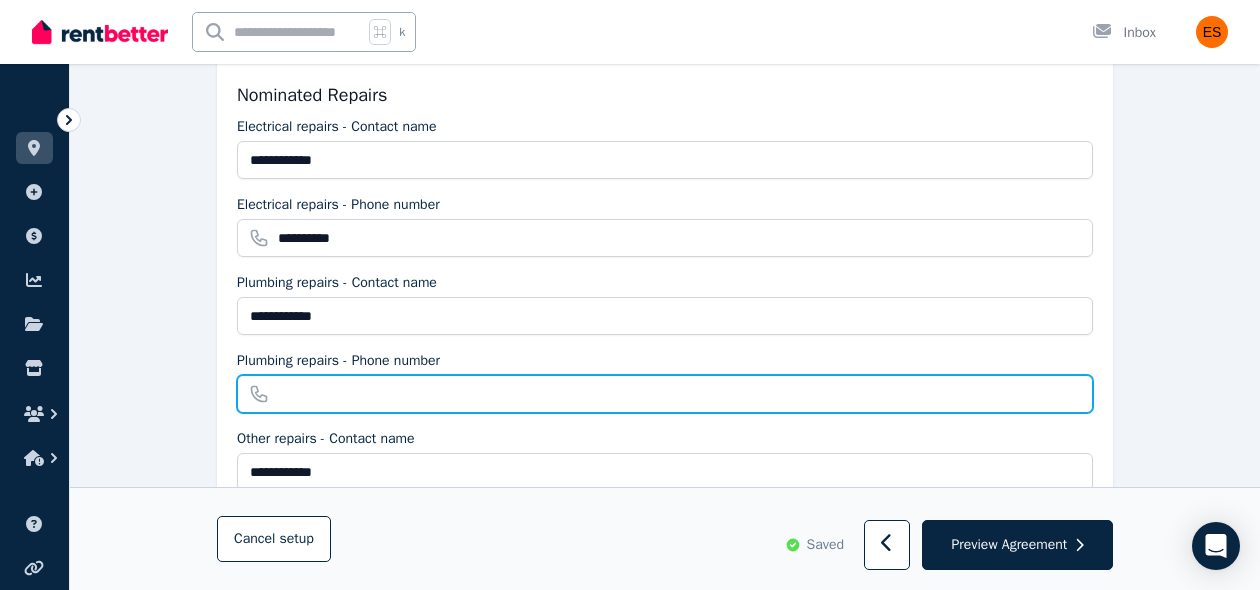 click on "Plumbing repairs - Phone number" at bounding box center (665, 394) 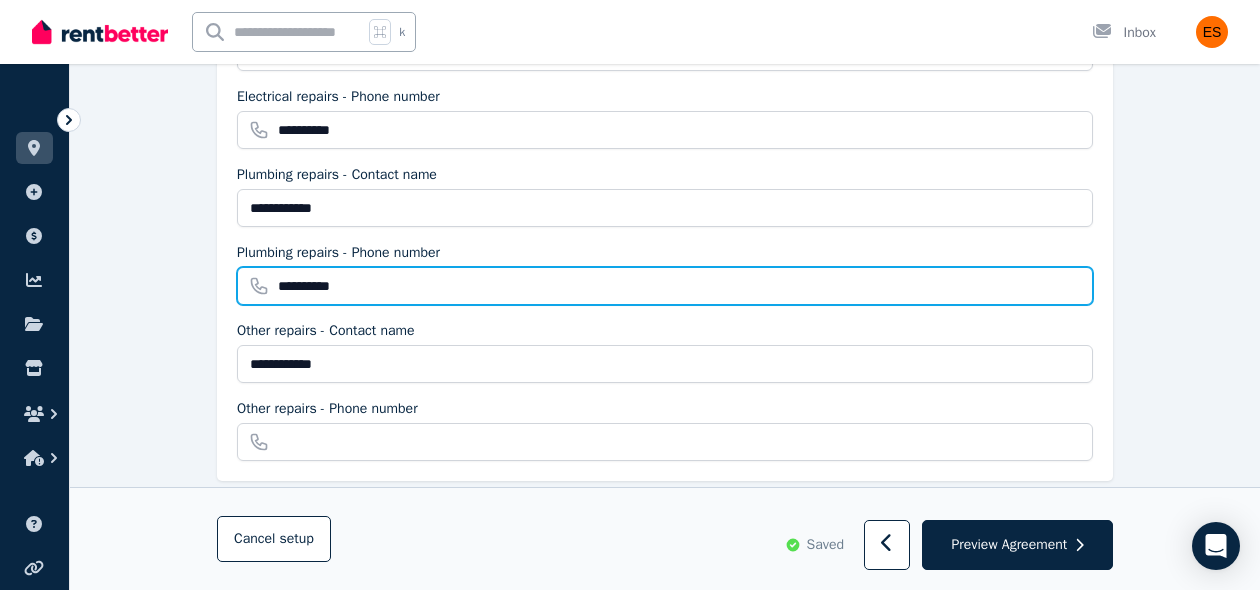 scroll, scrollTop: 570, scrollLeft: 0, axis: vertical 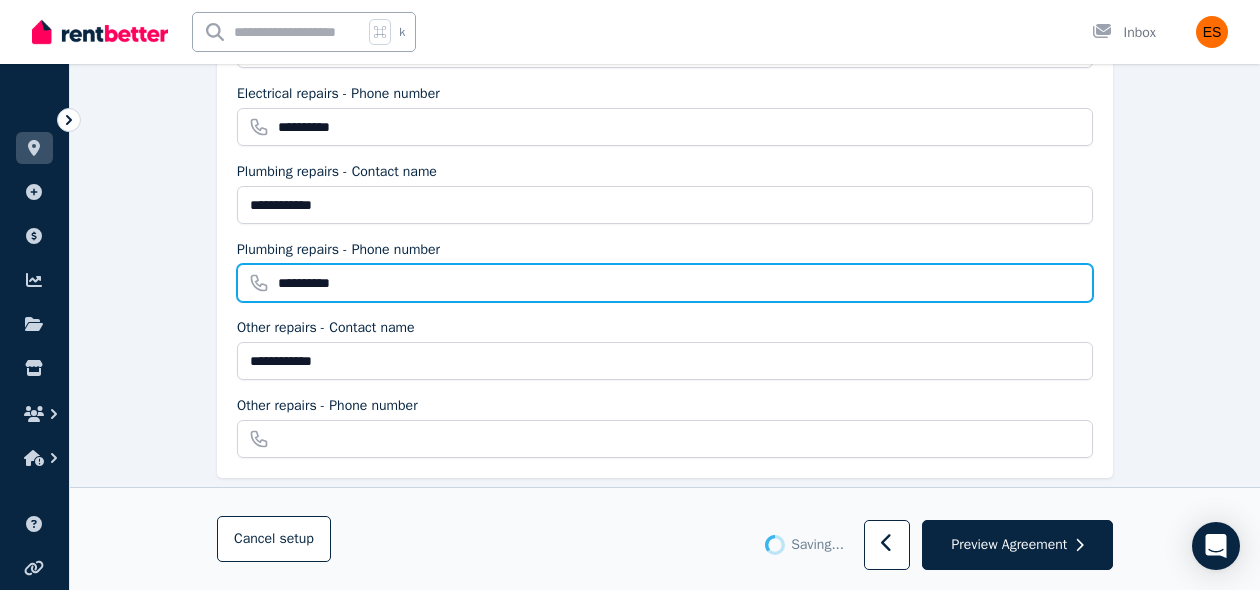 type on "**********" 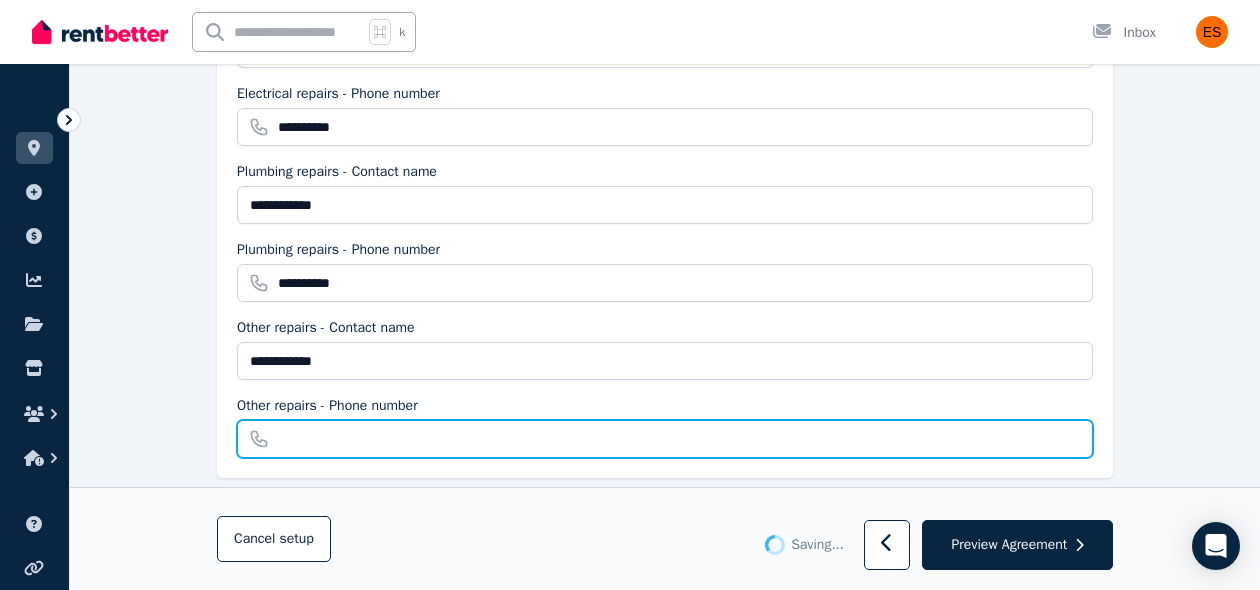 click on "Other repairs - Phone number" at bounding box center [665, 439] 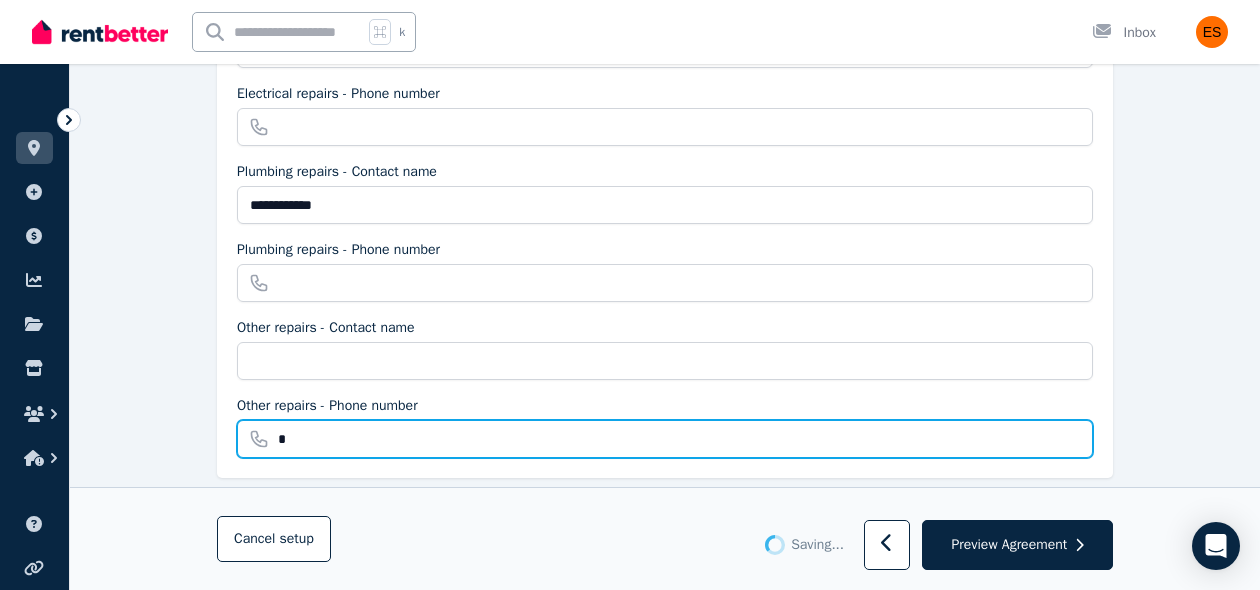 type on "**********" 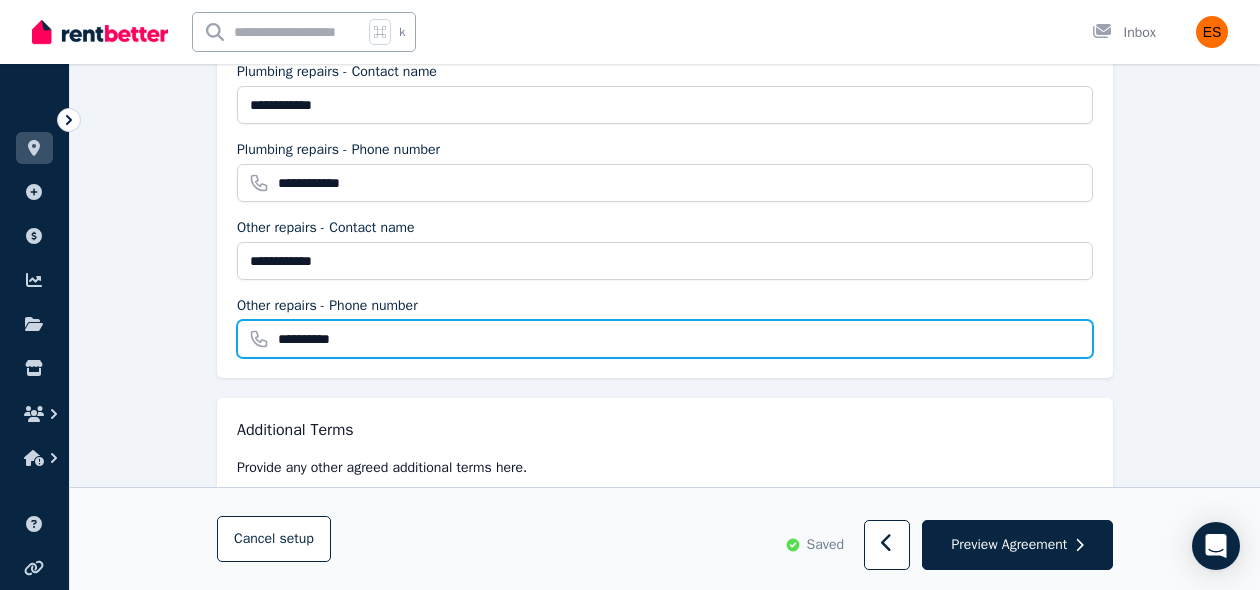 scroll, scrollTop: 674, scrollLeft: 0, axis: vertical 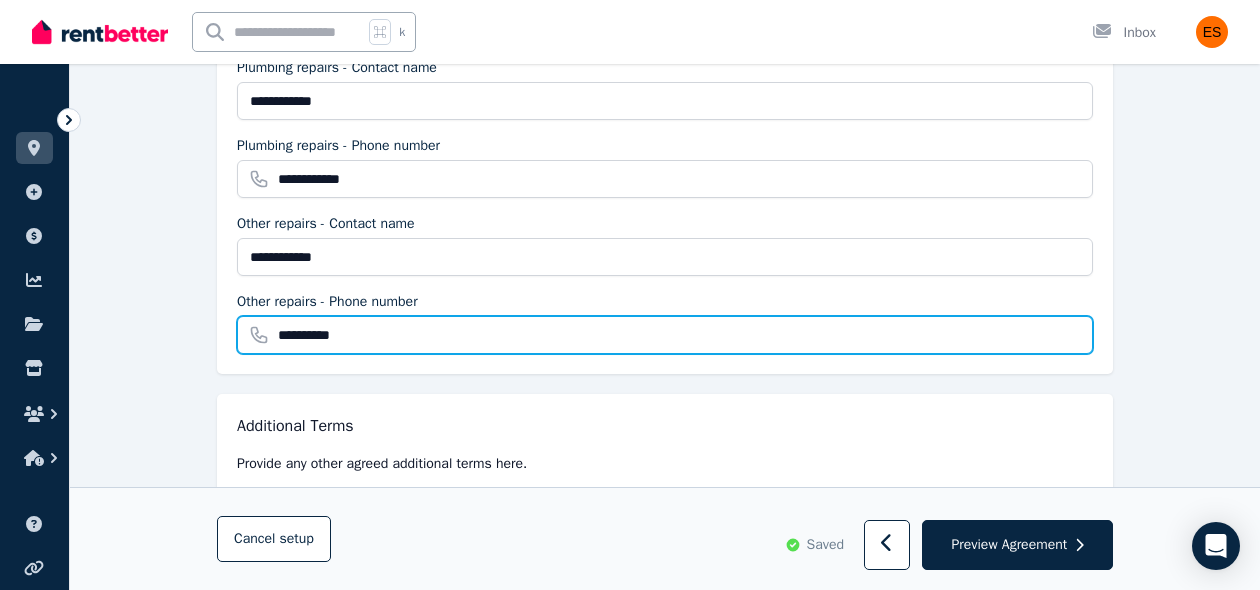 type on "**********" 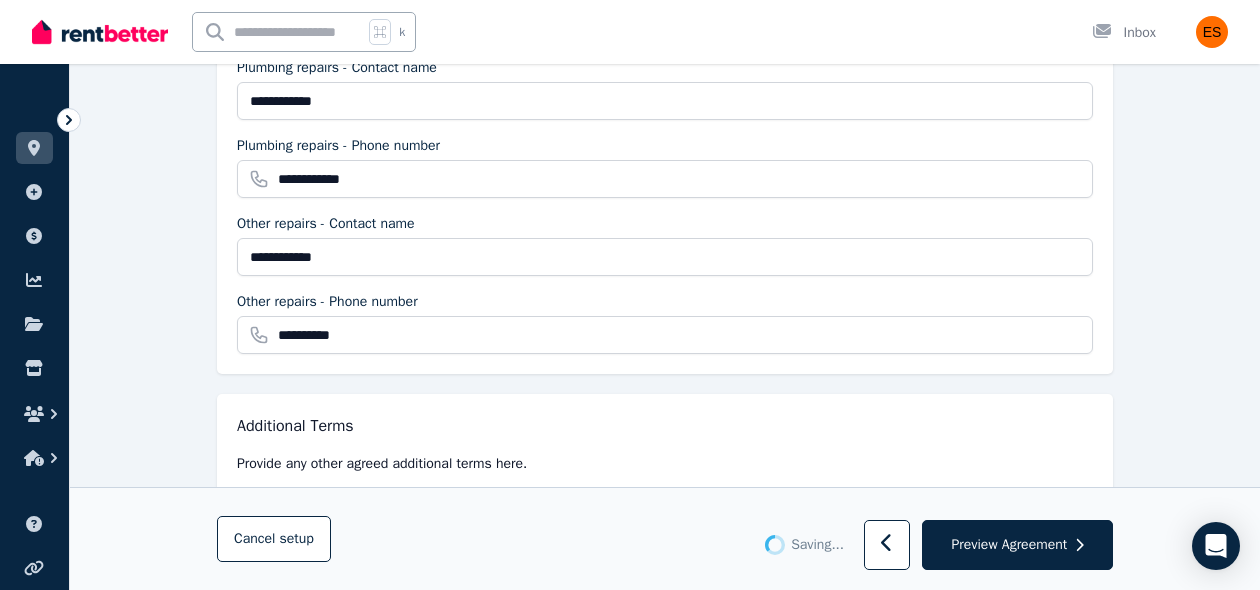 click on "**********" at bounding box center (665, 158) 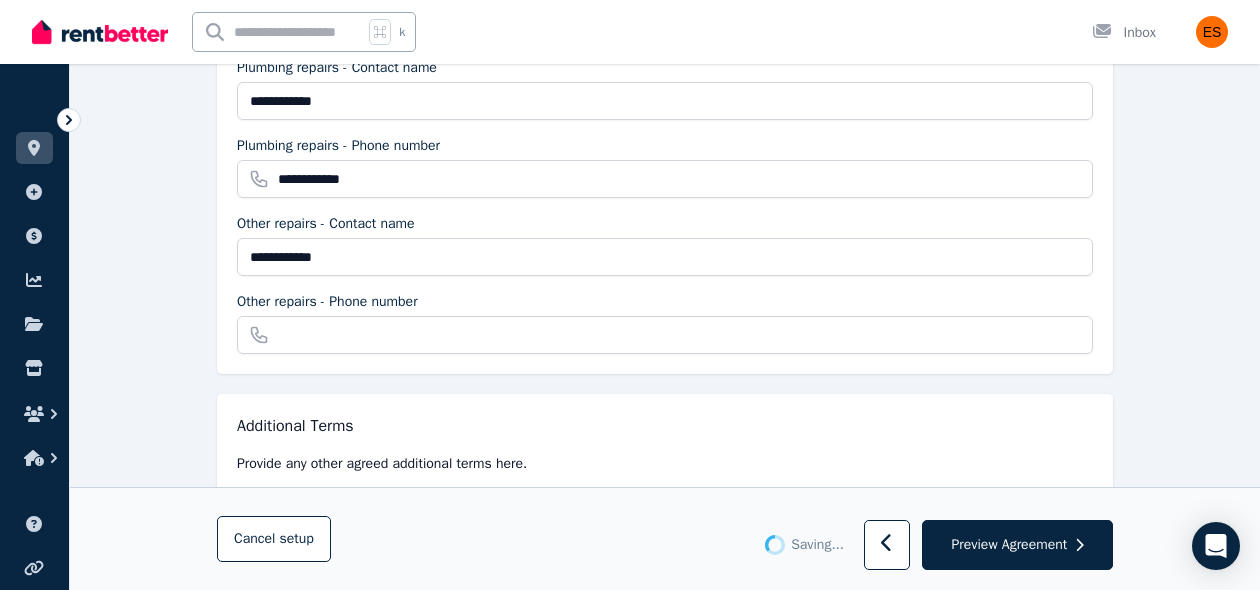 type on "**********" 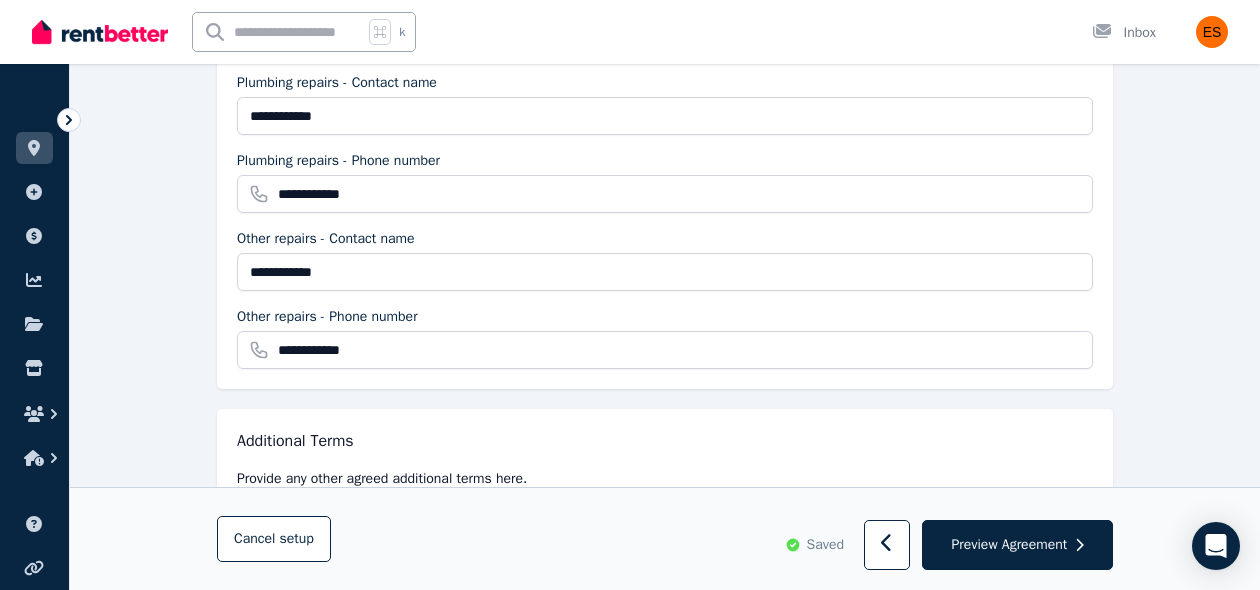scroll, scrollTop: 843, scrollLeft: 0, axis: vertical 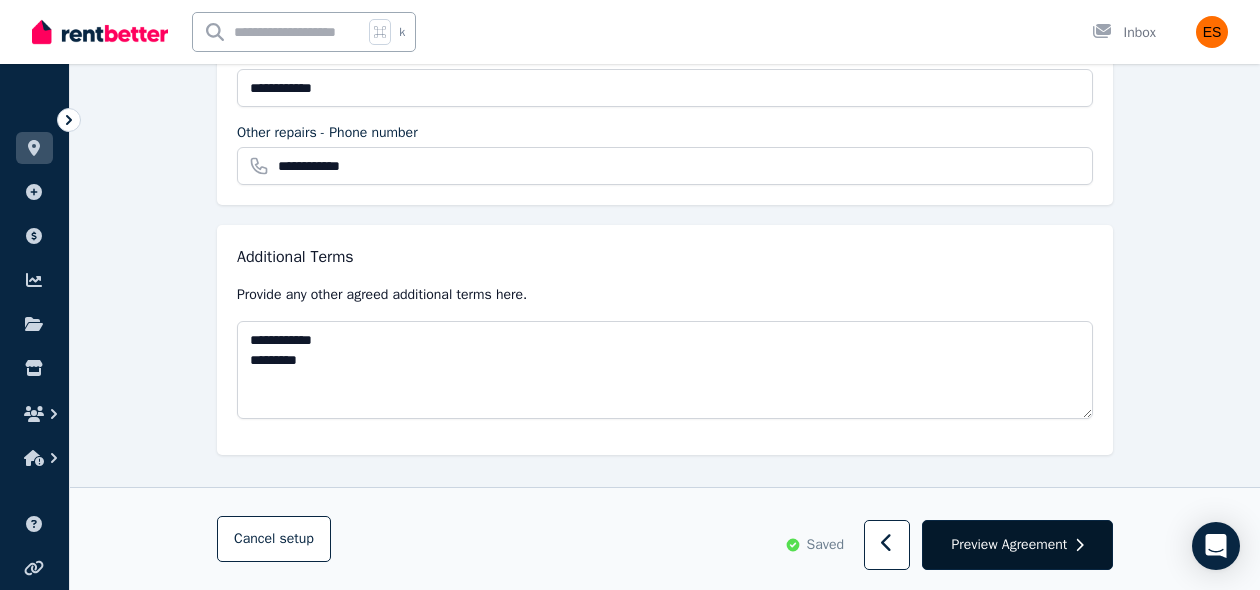 click on "Preview Agreement" at bounding box center [1009, 545] 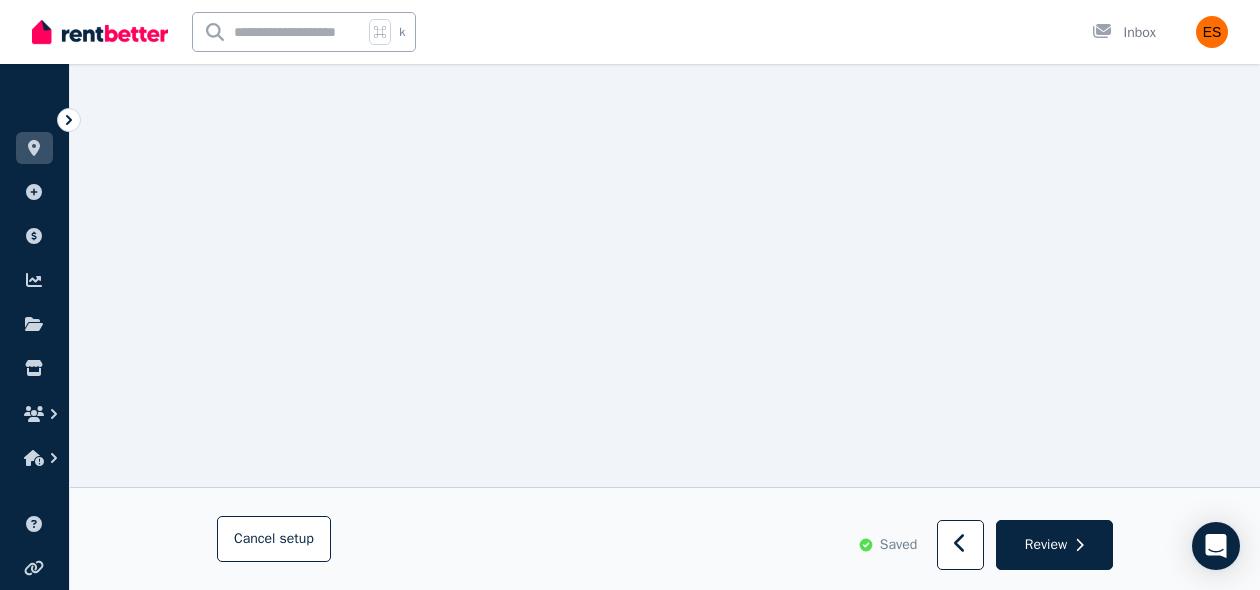 scroll, scrollTop: 0, scrollLeft: 0, axis: both 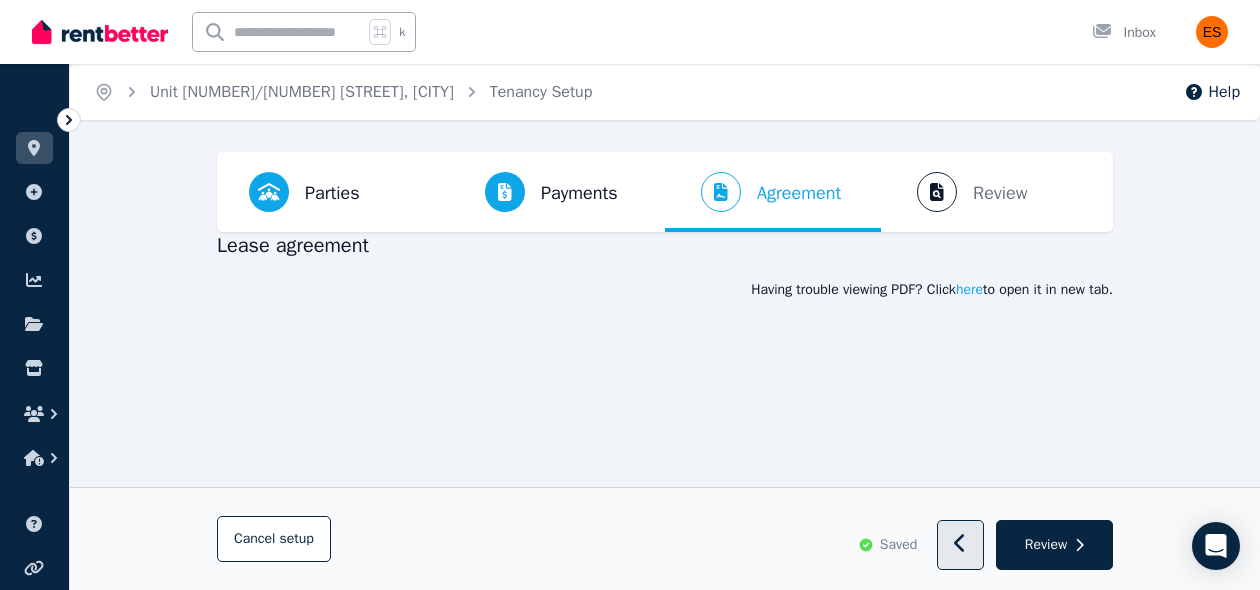 click 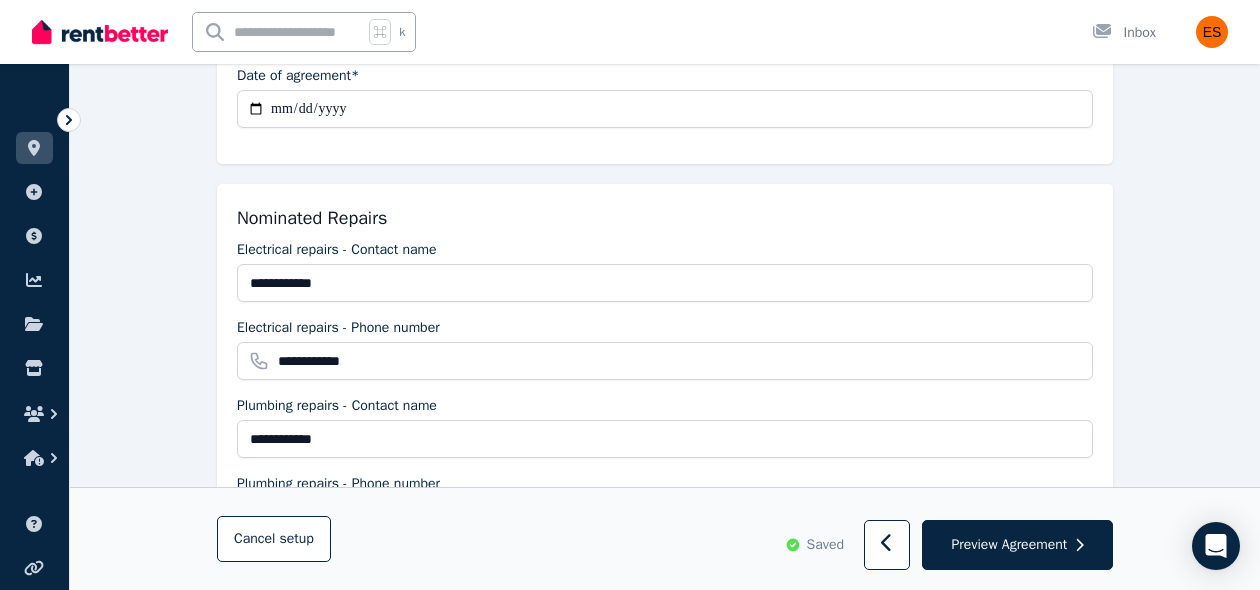 scroll, scrollTop: 865, scrollLeft: 0, axis: vertical 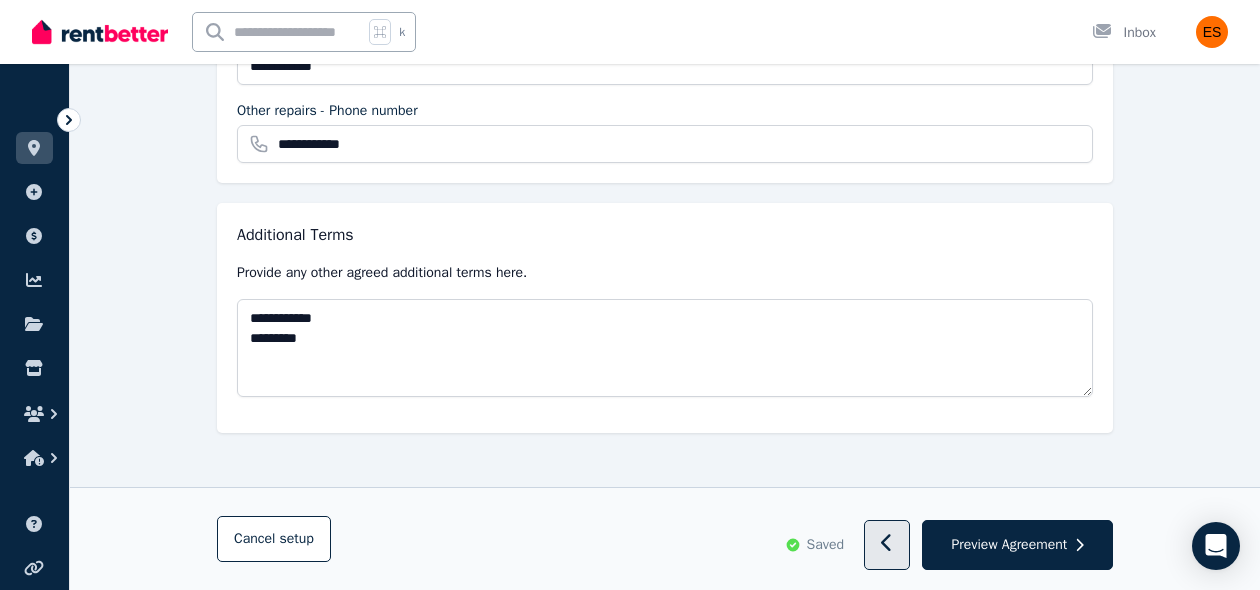 click at bounding box center (887, 546) 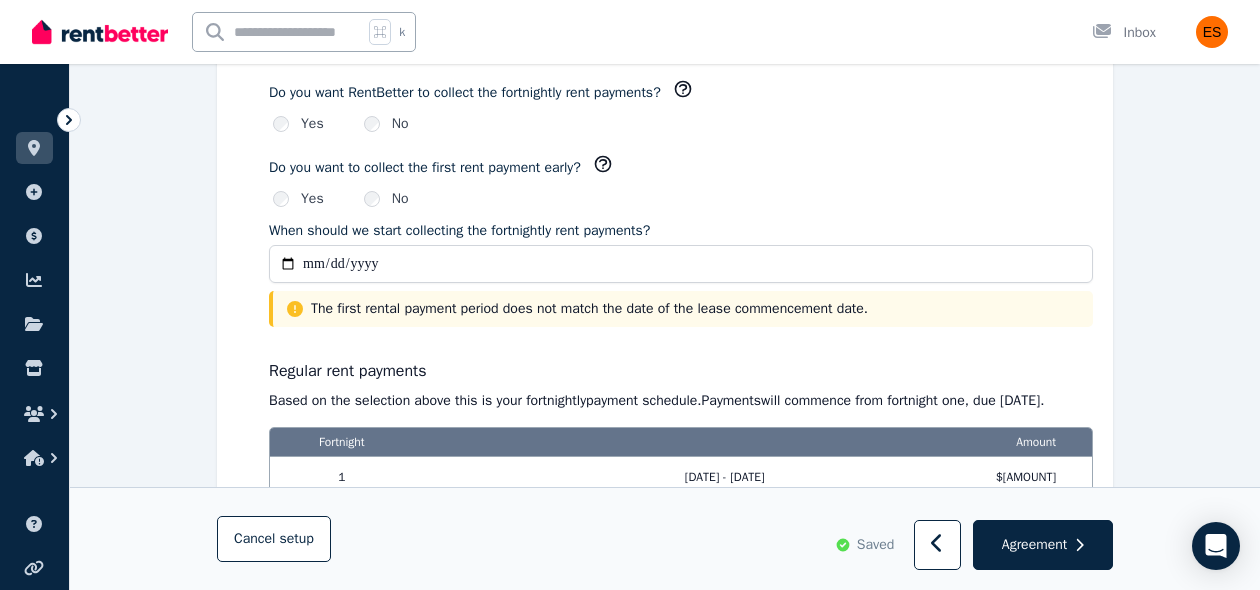 scroll, scrollTop: 1388, scrollLeft: 0, axis: vertical 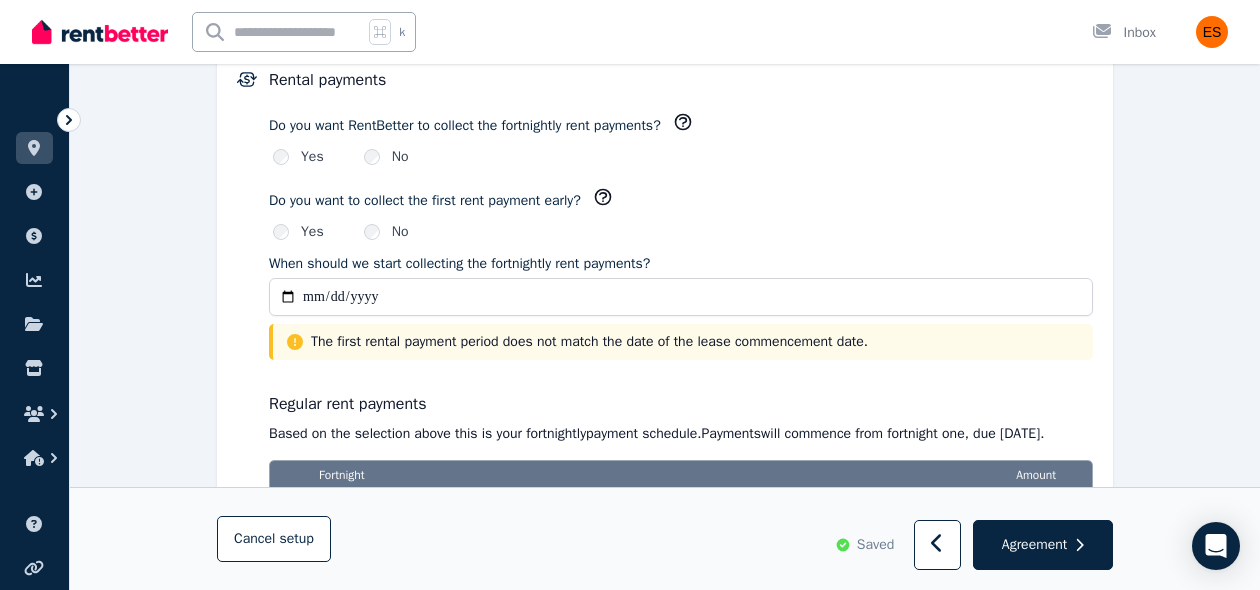 click on "**********" at bounding box center [681, 297] 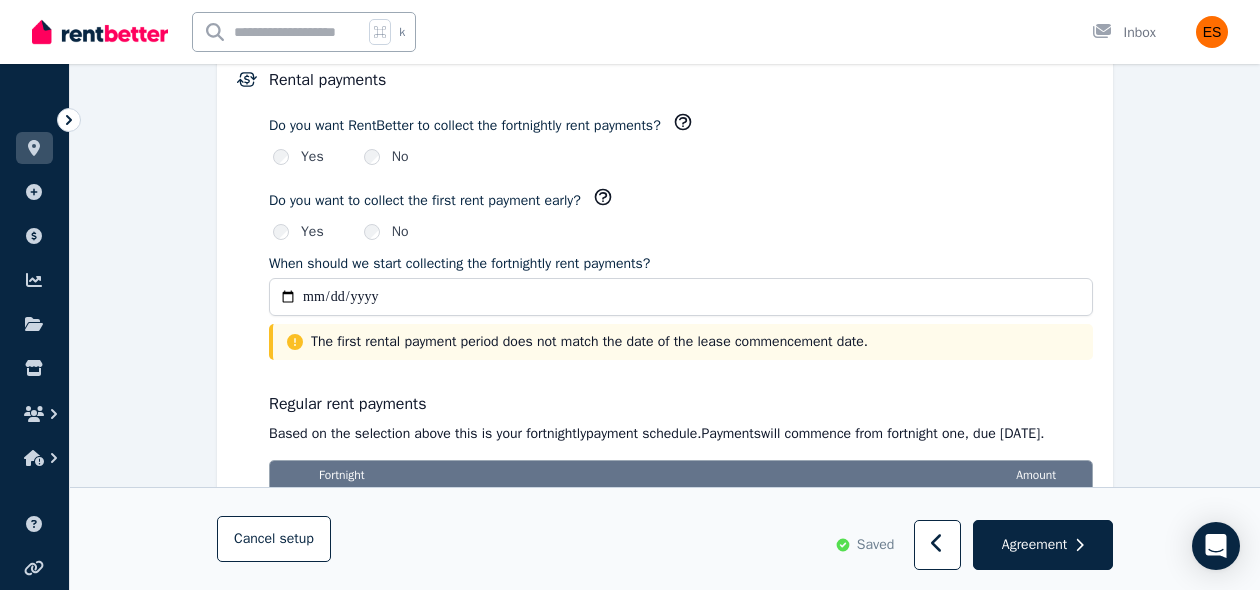 type on "**********" 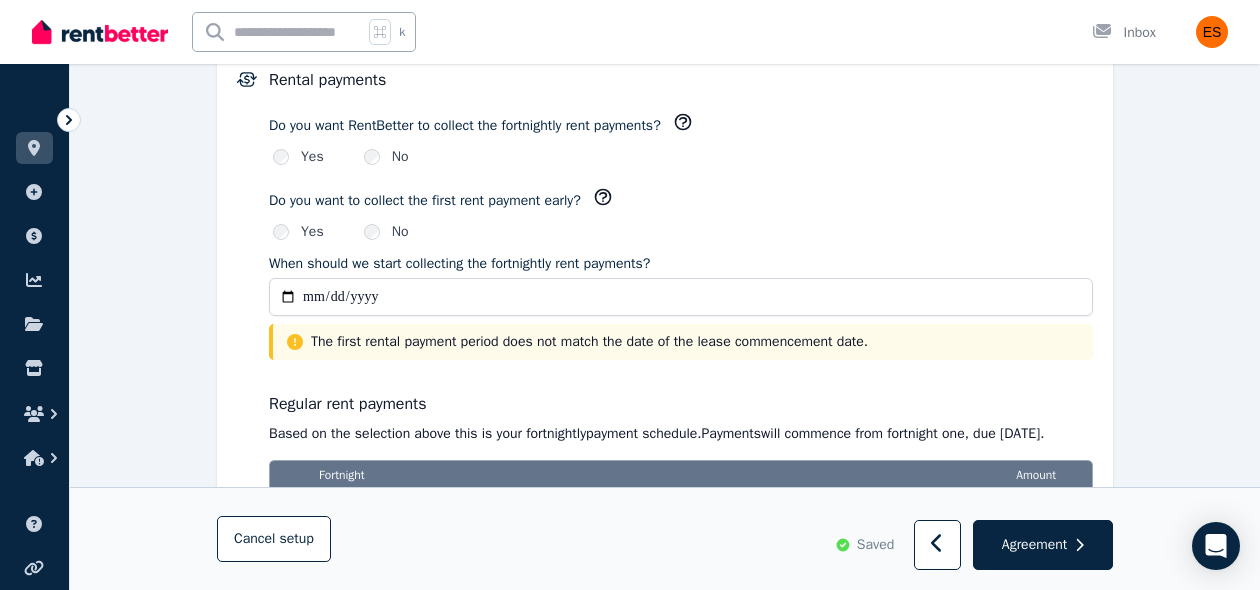 click on "**********" at bounding box center (665, 355) 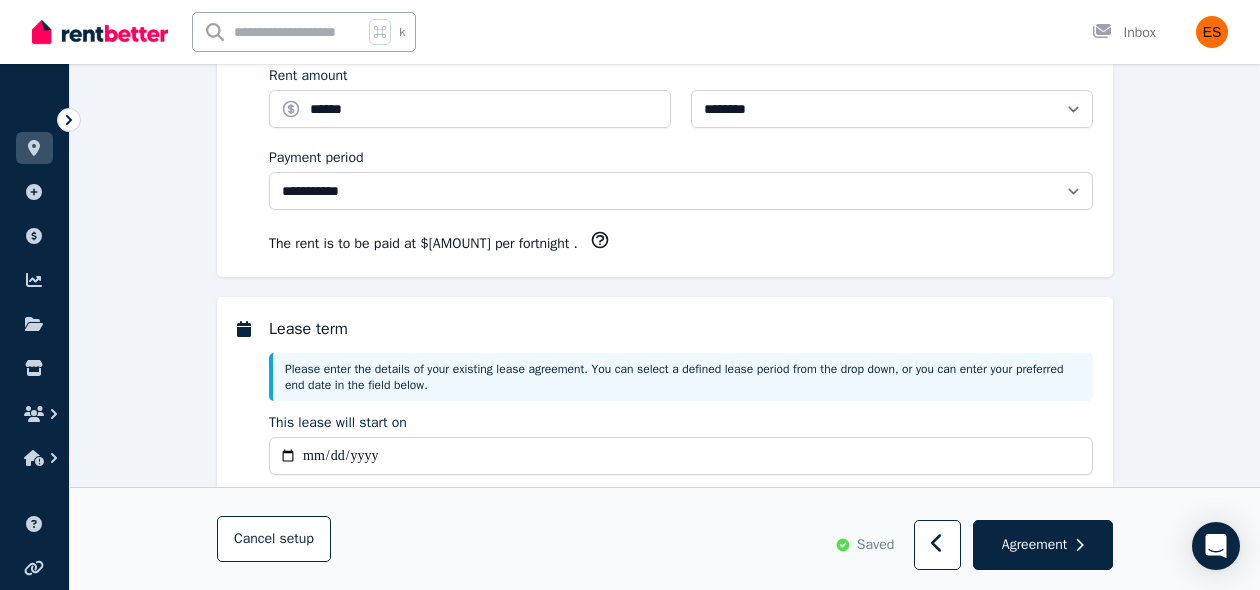scroll, scrollTop: 0, scrollLeft: 0, axis: both 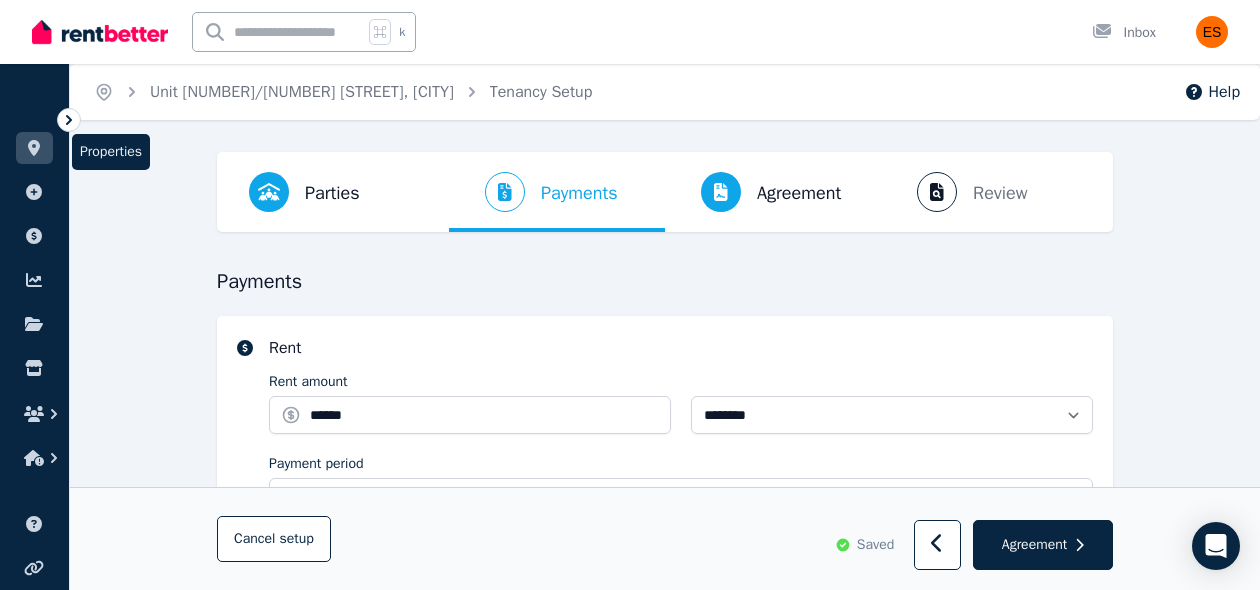 click 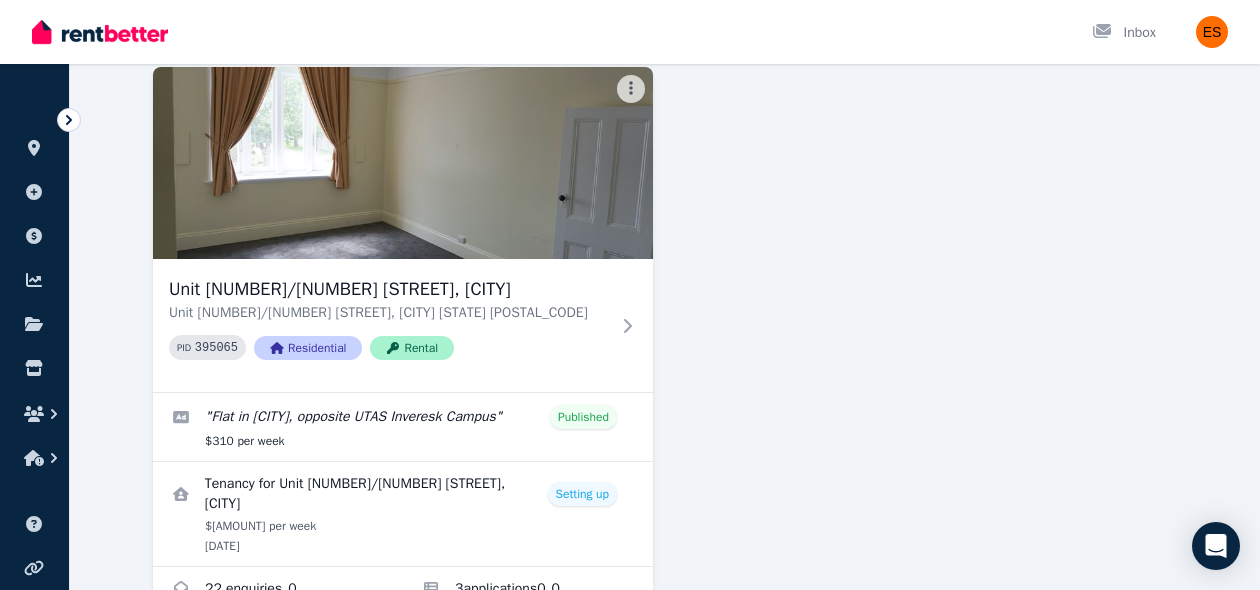 scroll, scrollTop: 0, scrollLeft: 0, axis: both 